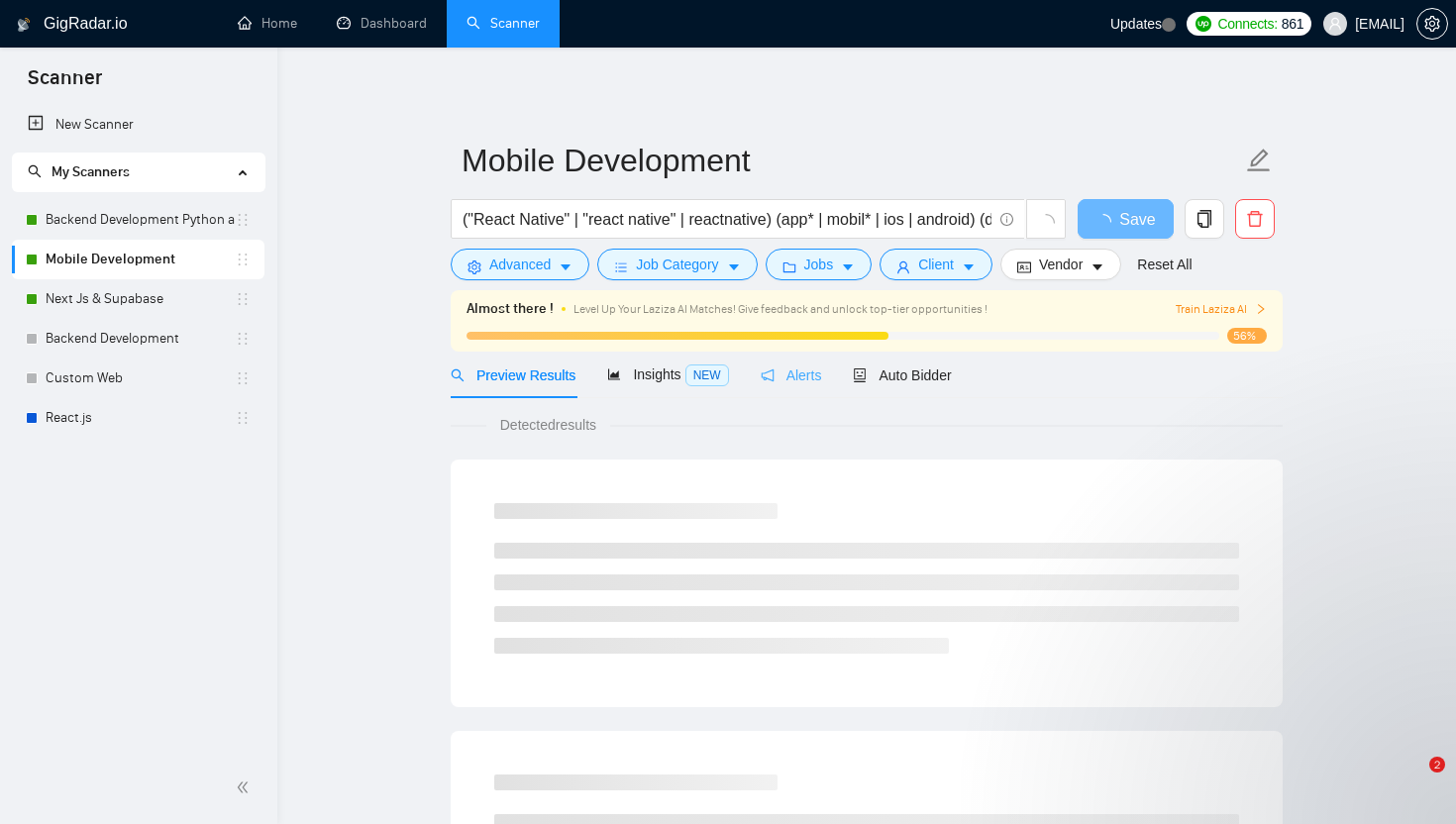scroll, scrollTop: 0, scrollLeft: 0, axis: both 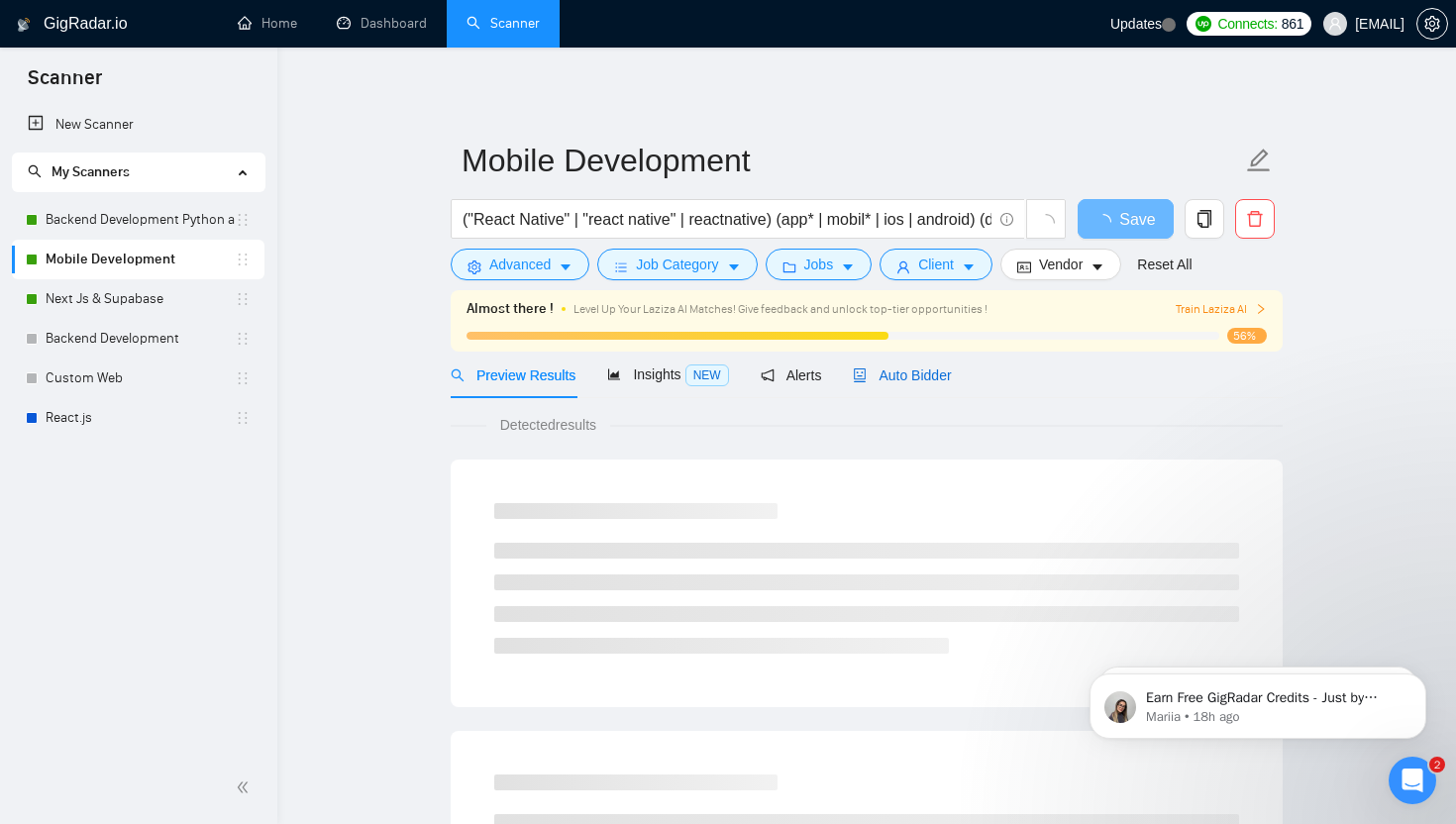 click on "Auto Bidder" at bounding box center [901, 375] 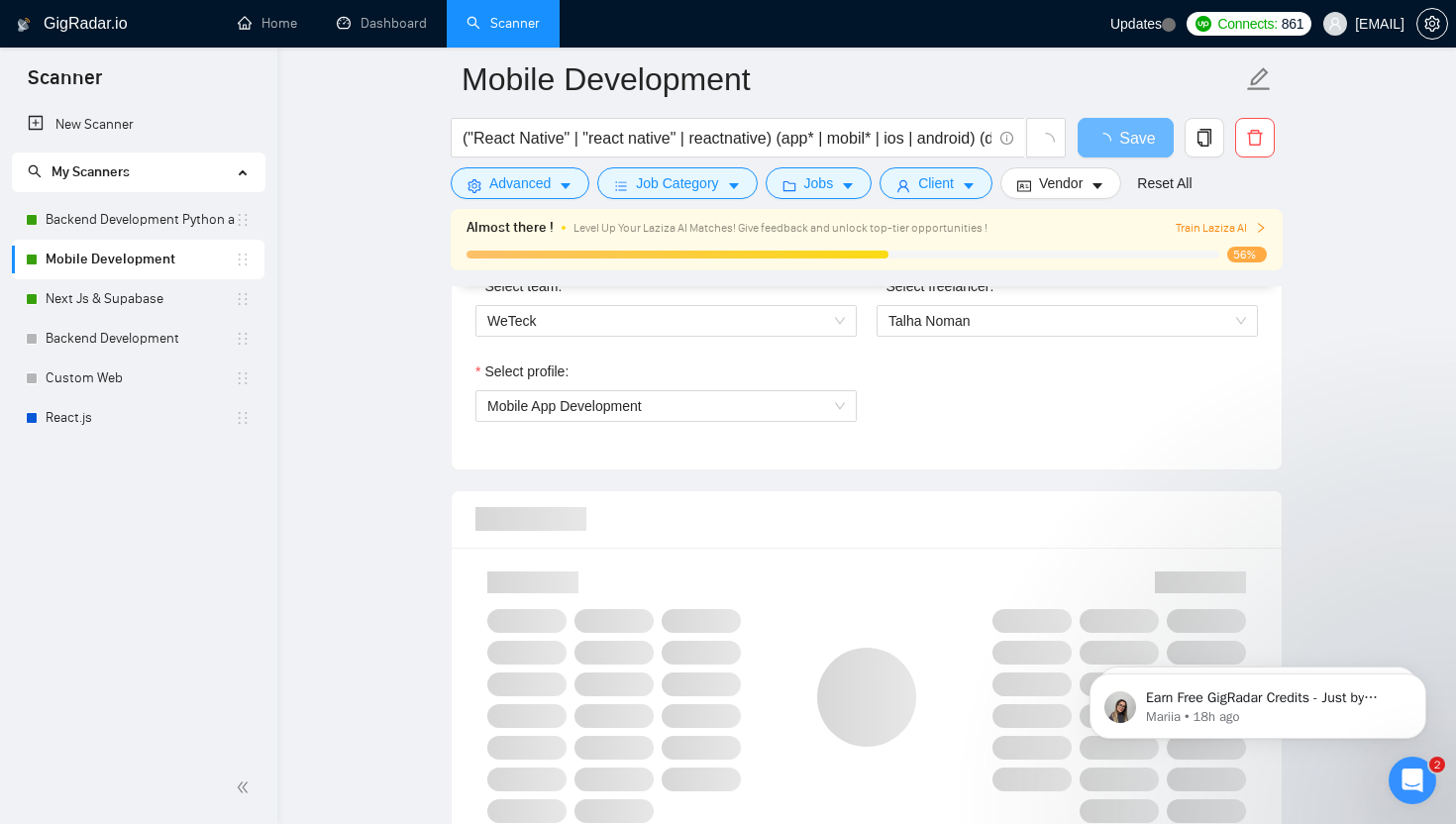 scroll, scrollTop: 1334, scrollLeft: 0, axis: vertical 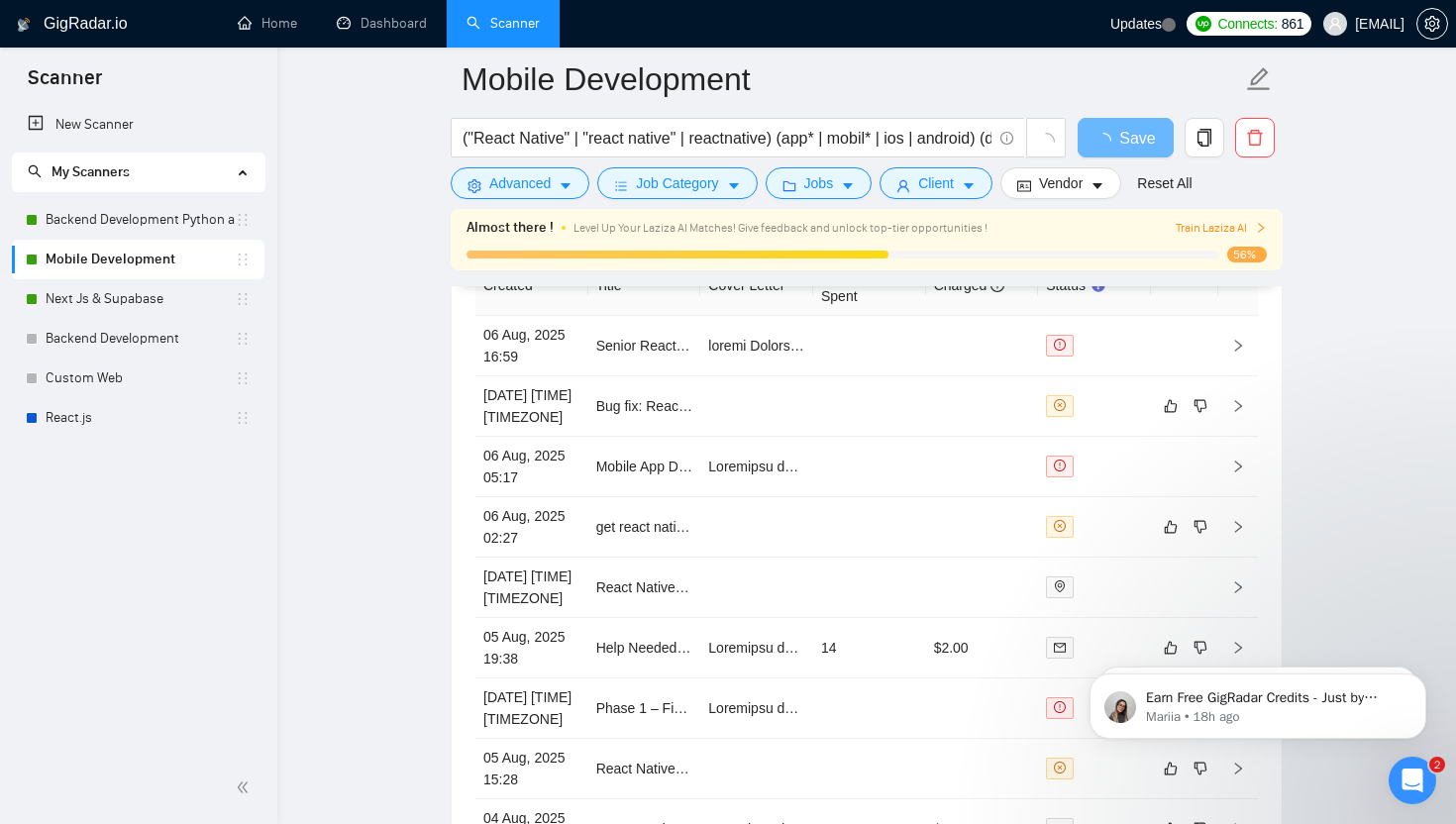 type 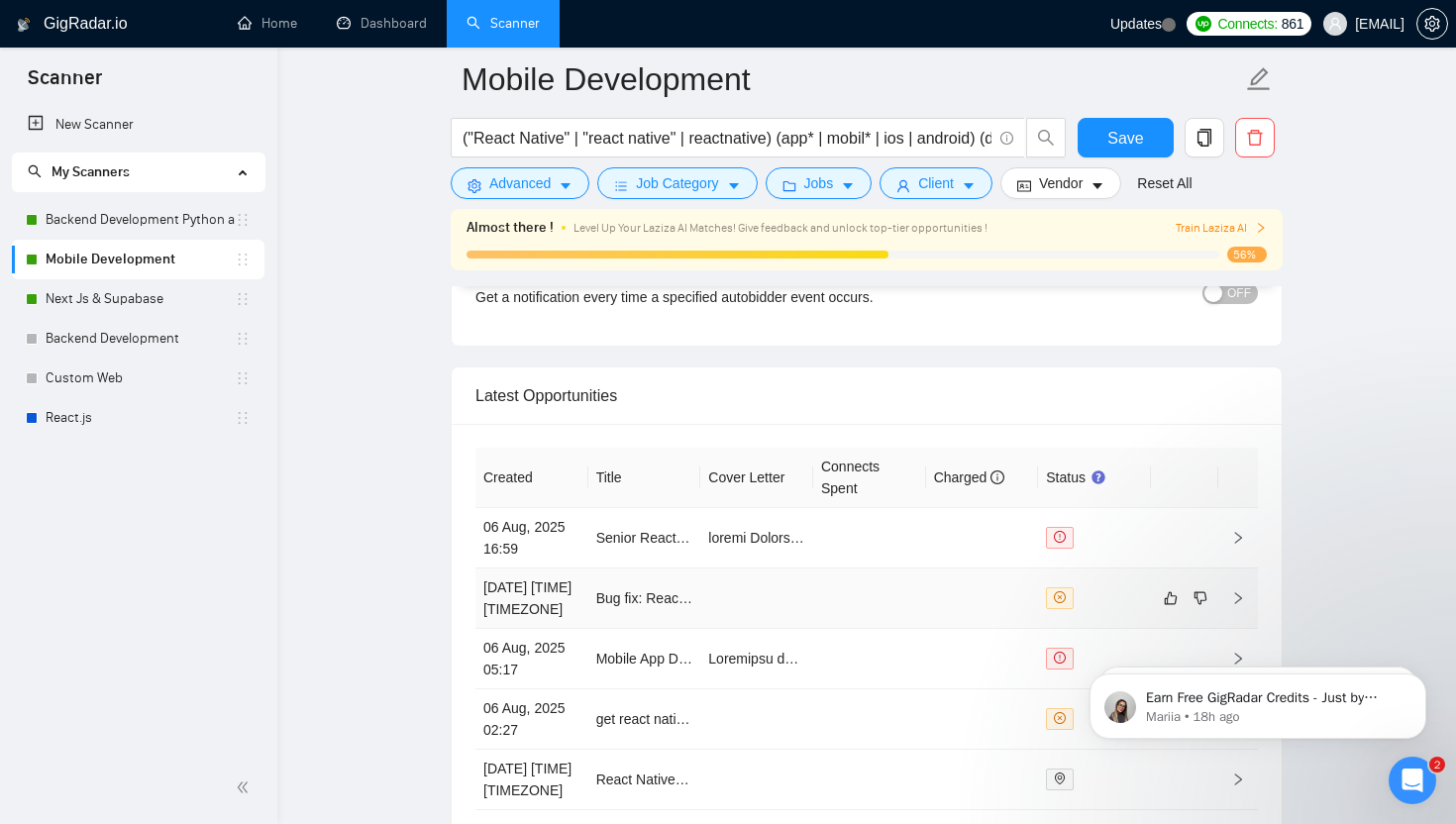 scroll, scrollTop: 4990, scrollLeft: 0, axis: vertical 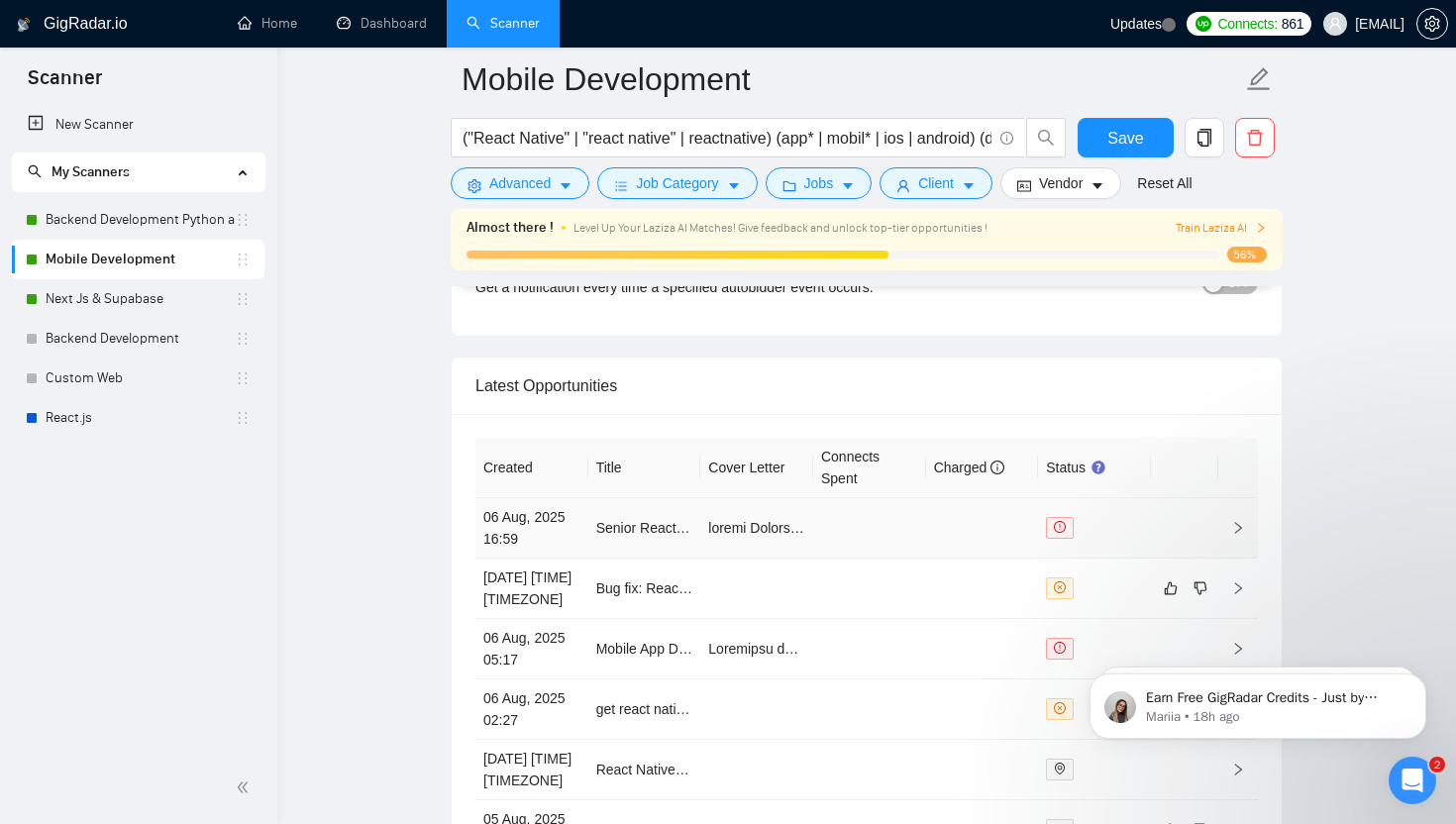 click at bounding box center (870, 528) 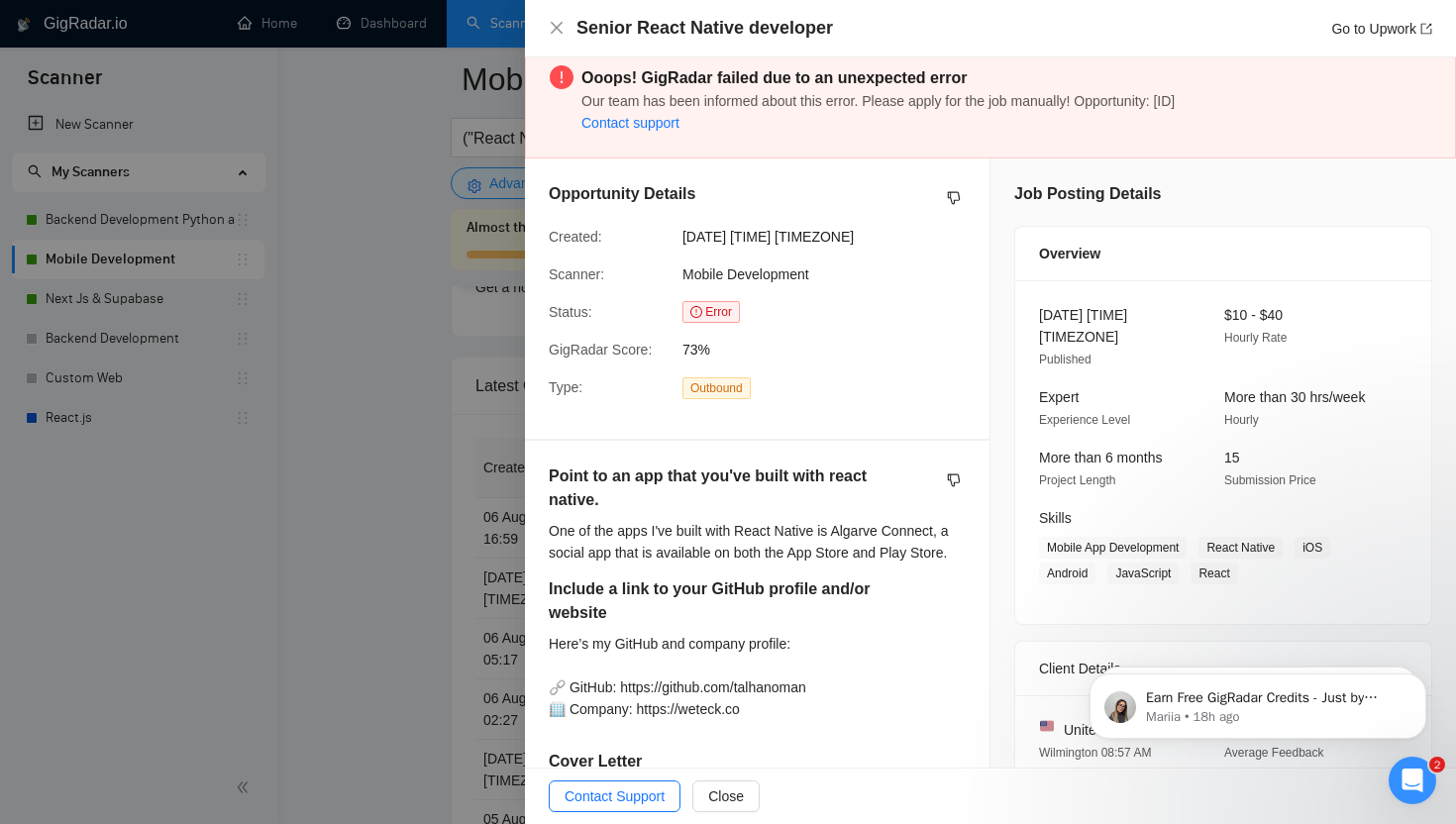 scroll, scrollTop: 19, scrollLeft: 0, axis: vertical 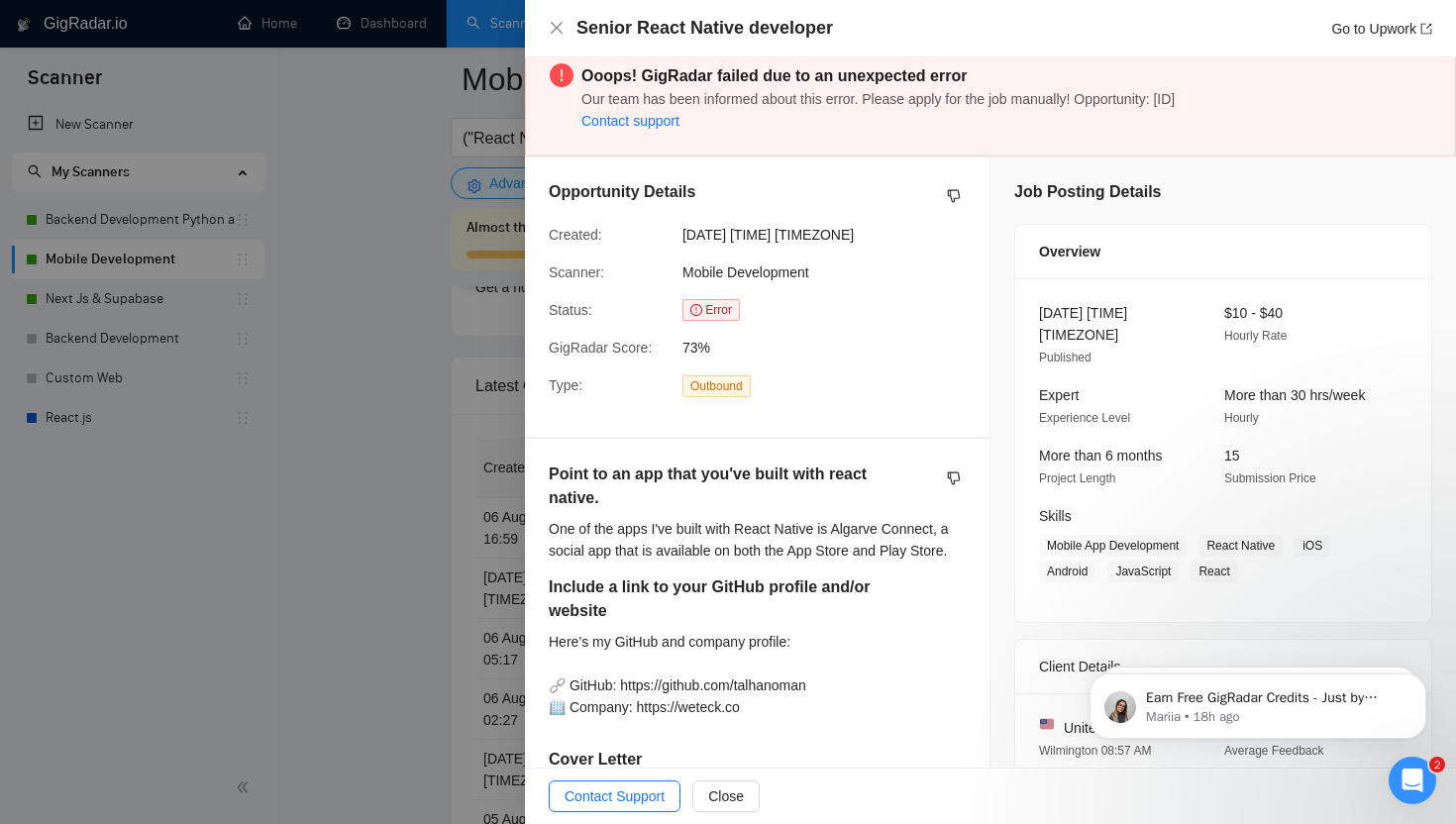 click at bounding box center [728, 412] 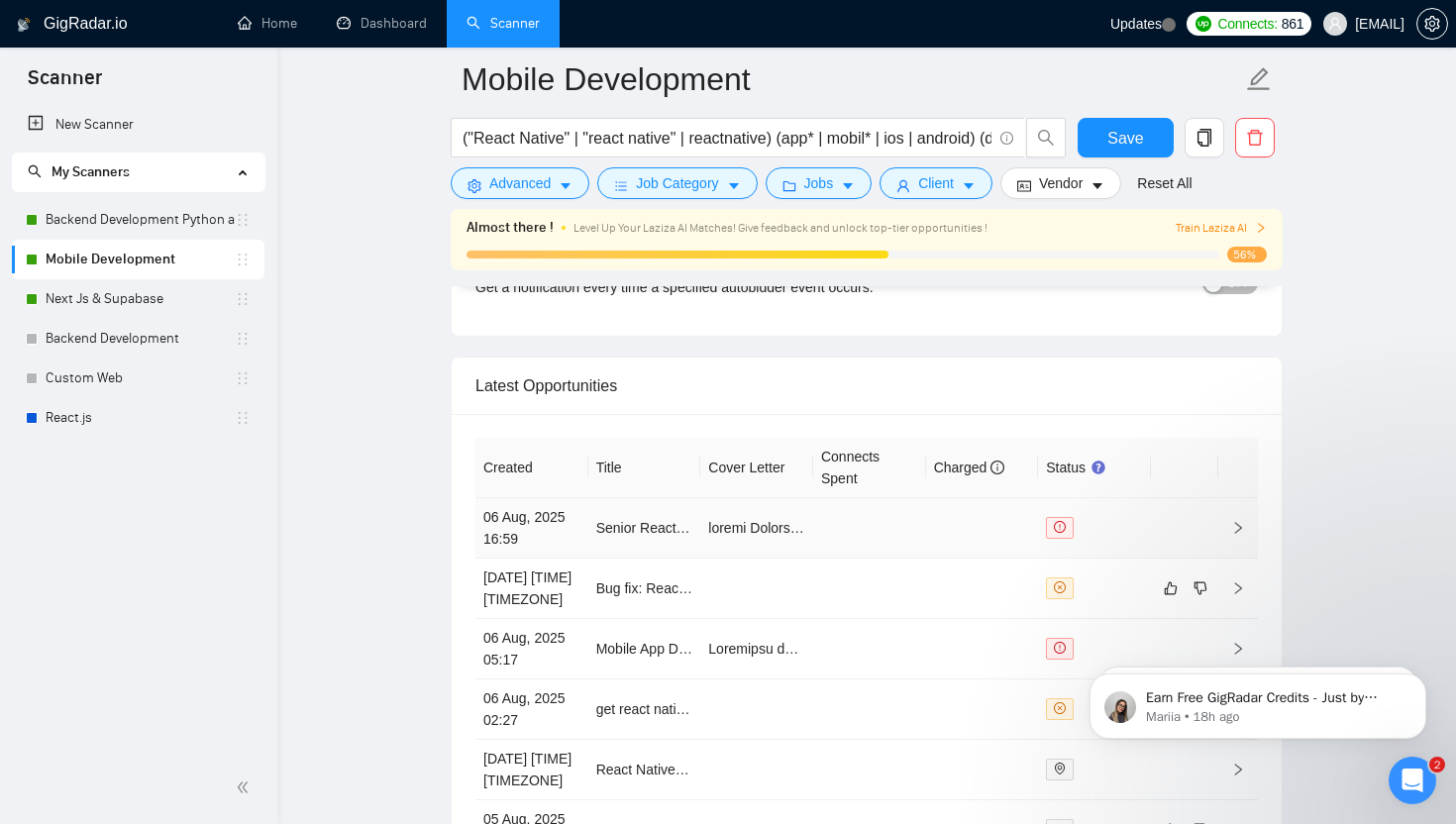click at bounding box center [5144, 528] 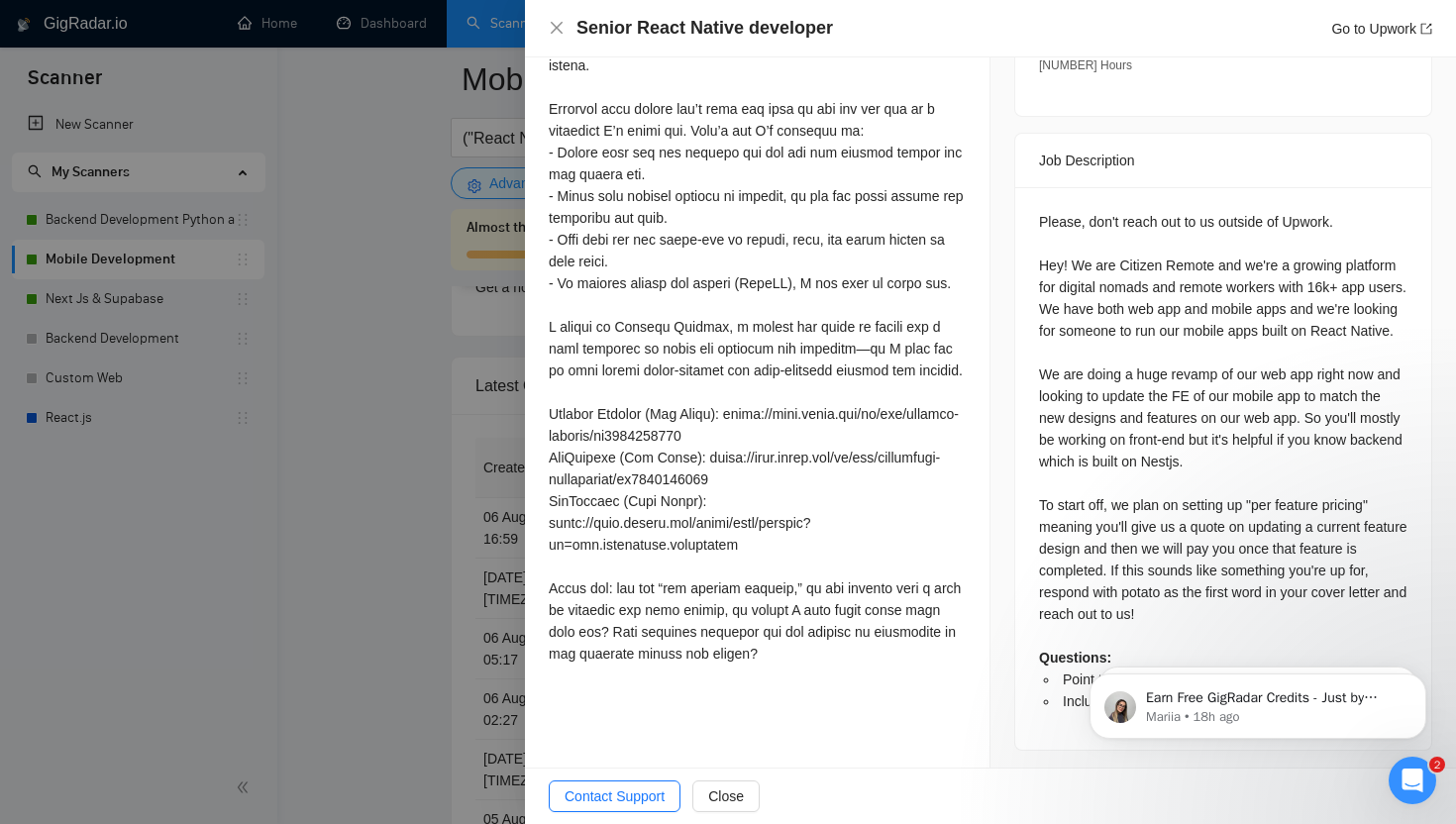 scroll, scrollTop: 851, scrollLeft: 0, axis: vertical 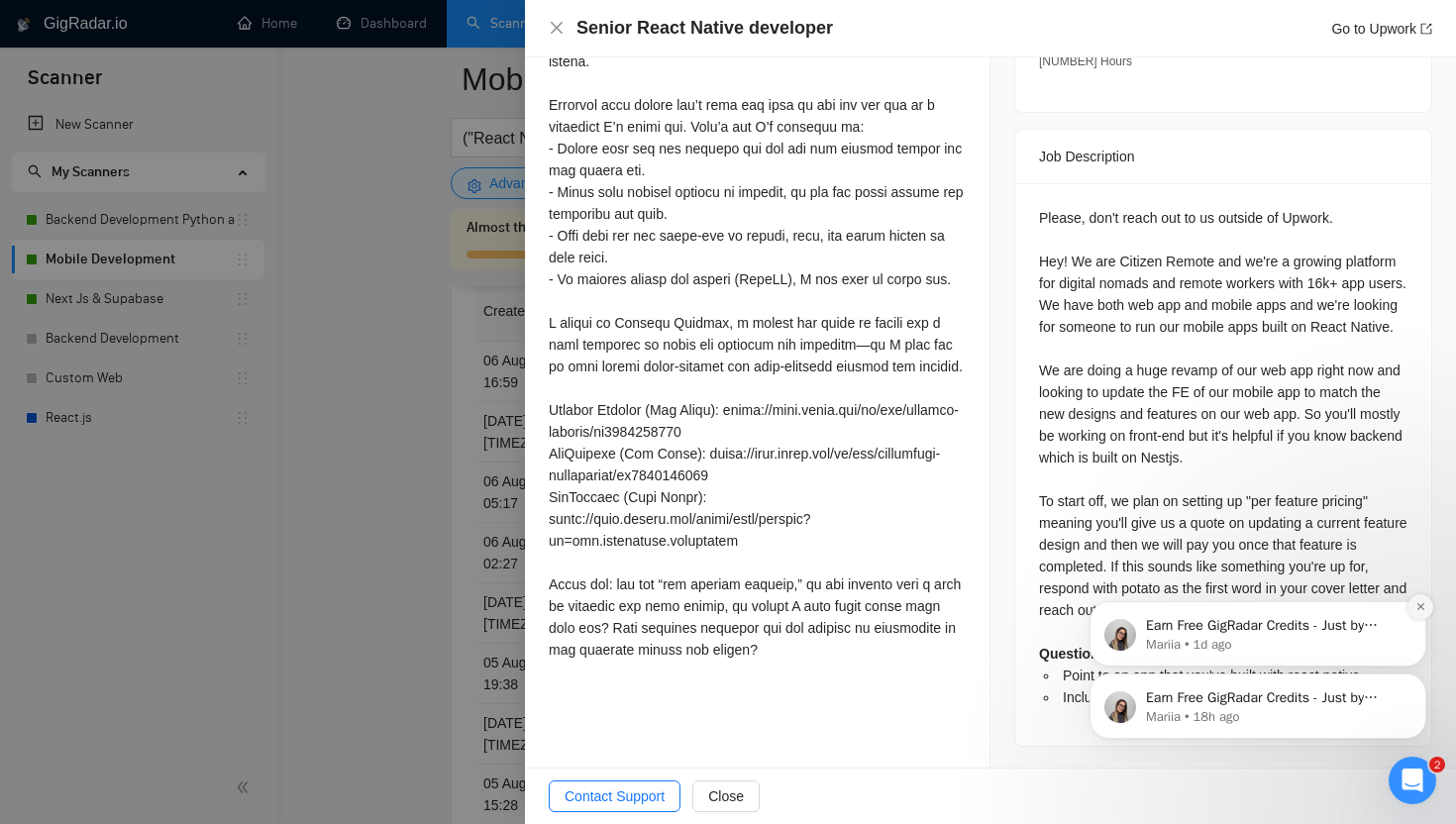click 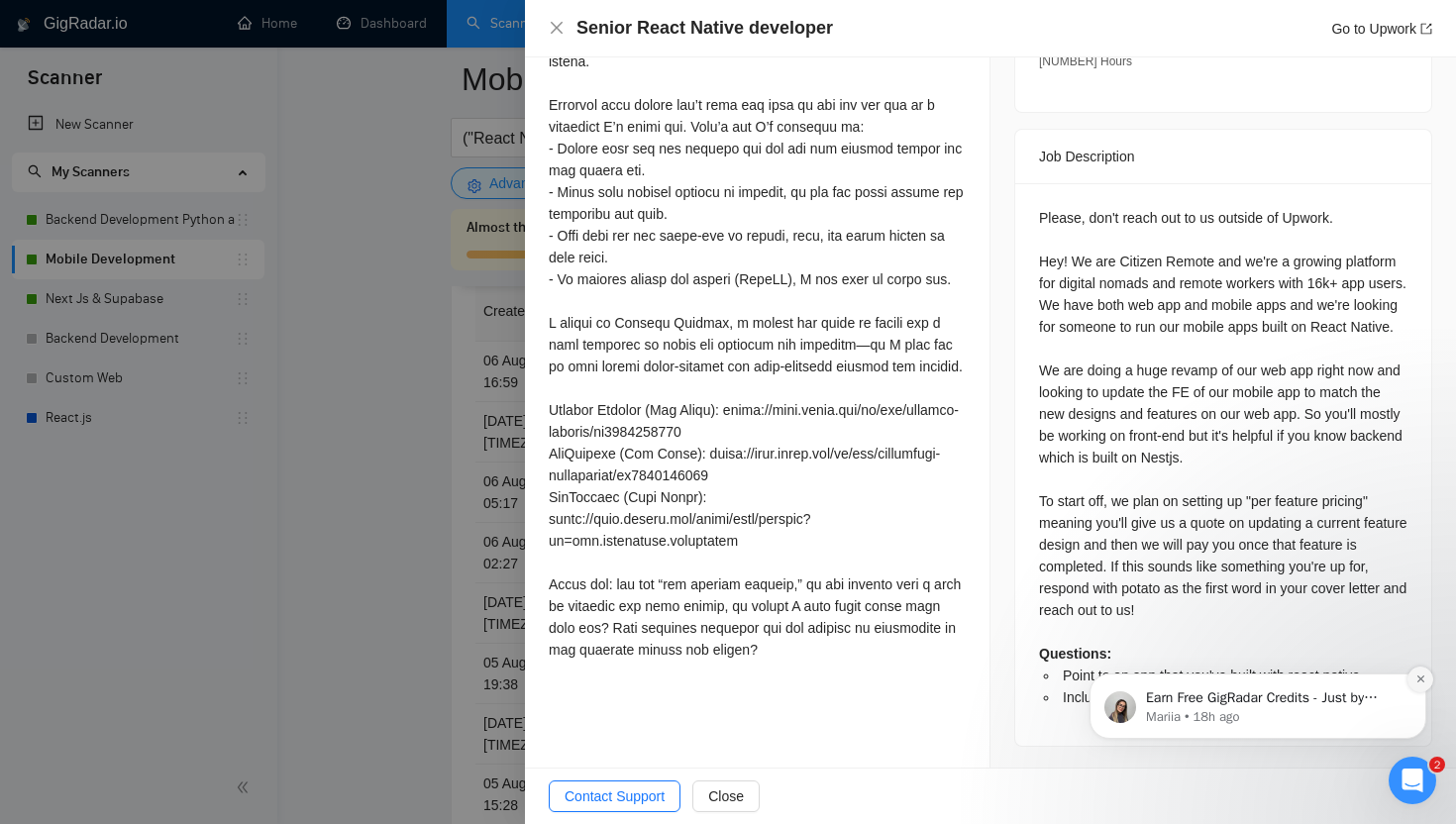 click 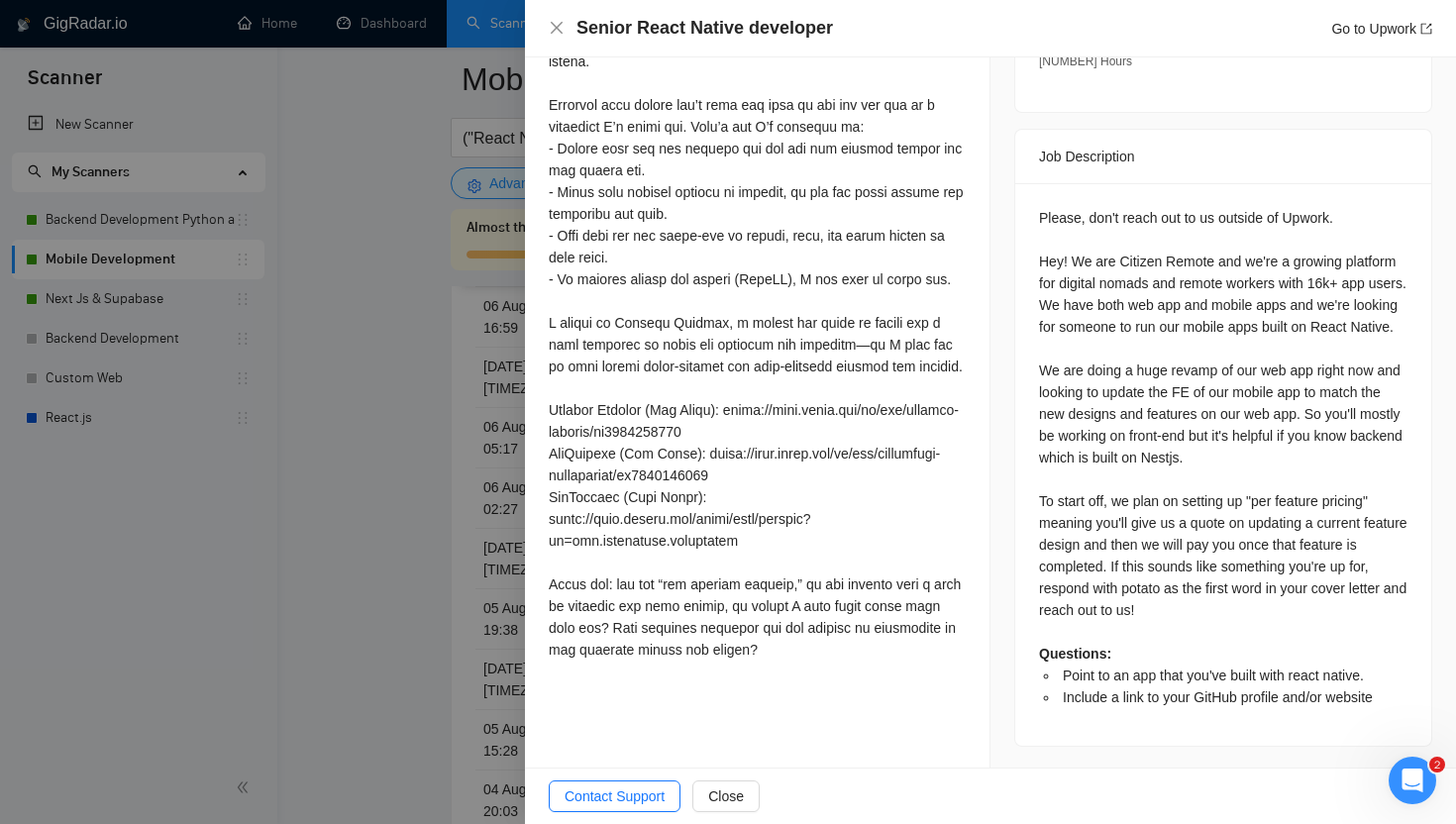 scroll, scrollTop: 5202, scrollLeft: 0, axis: vertical 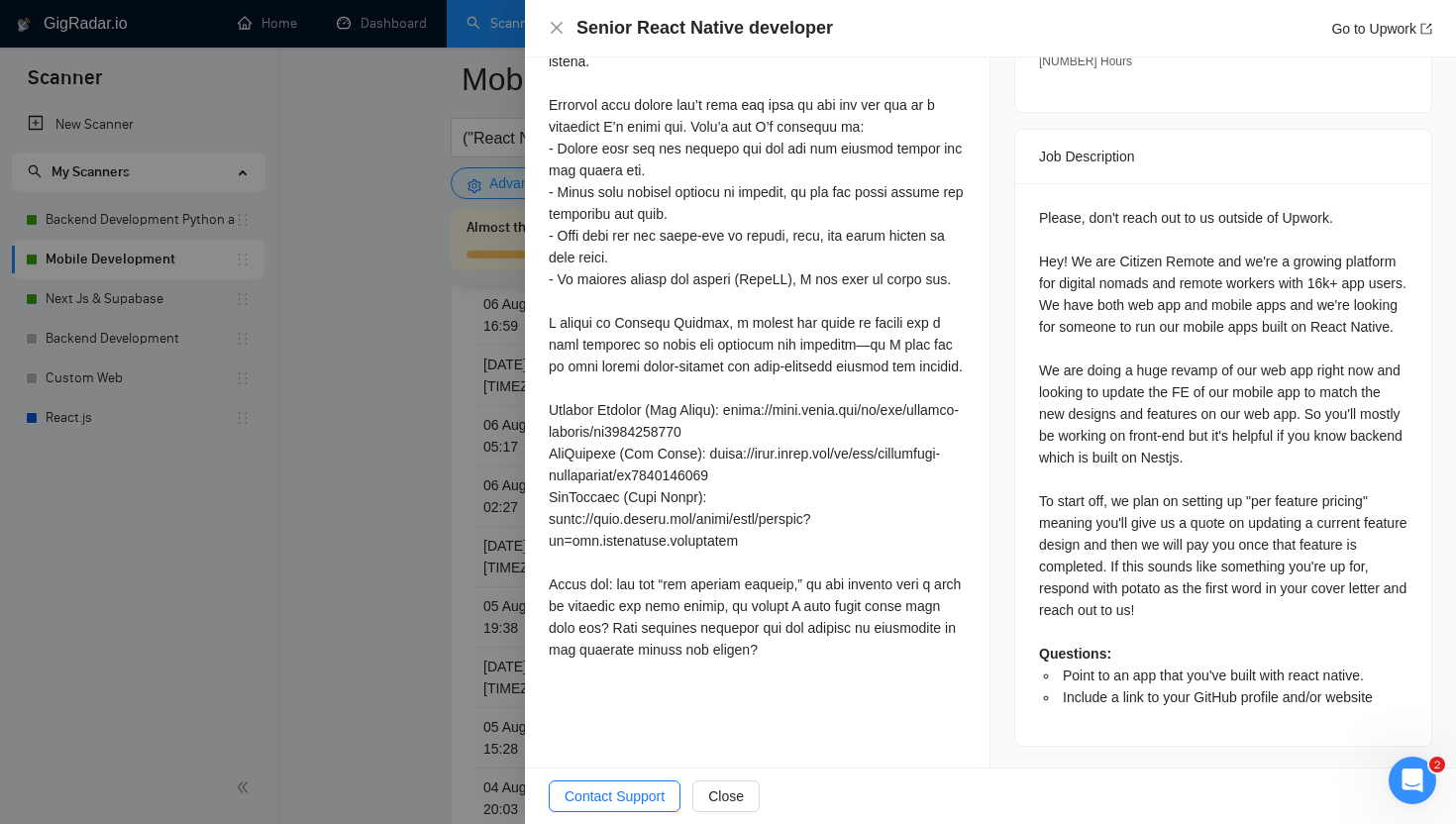 click at bounding box center (728, 412) 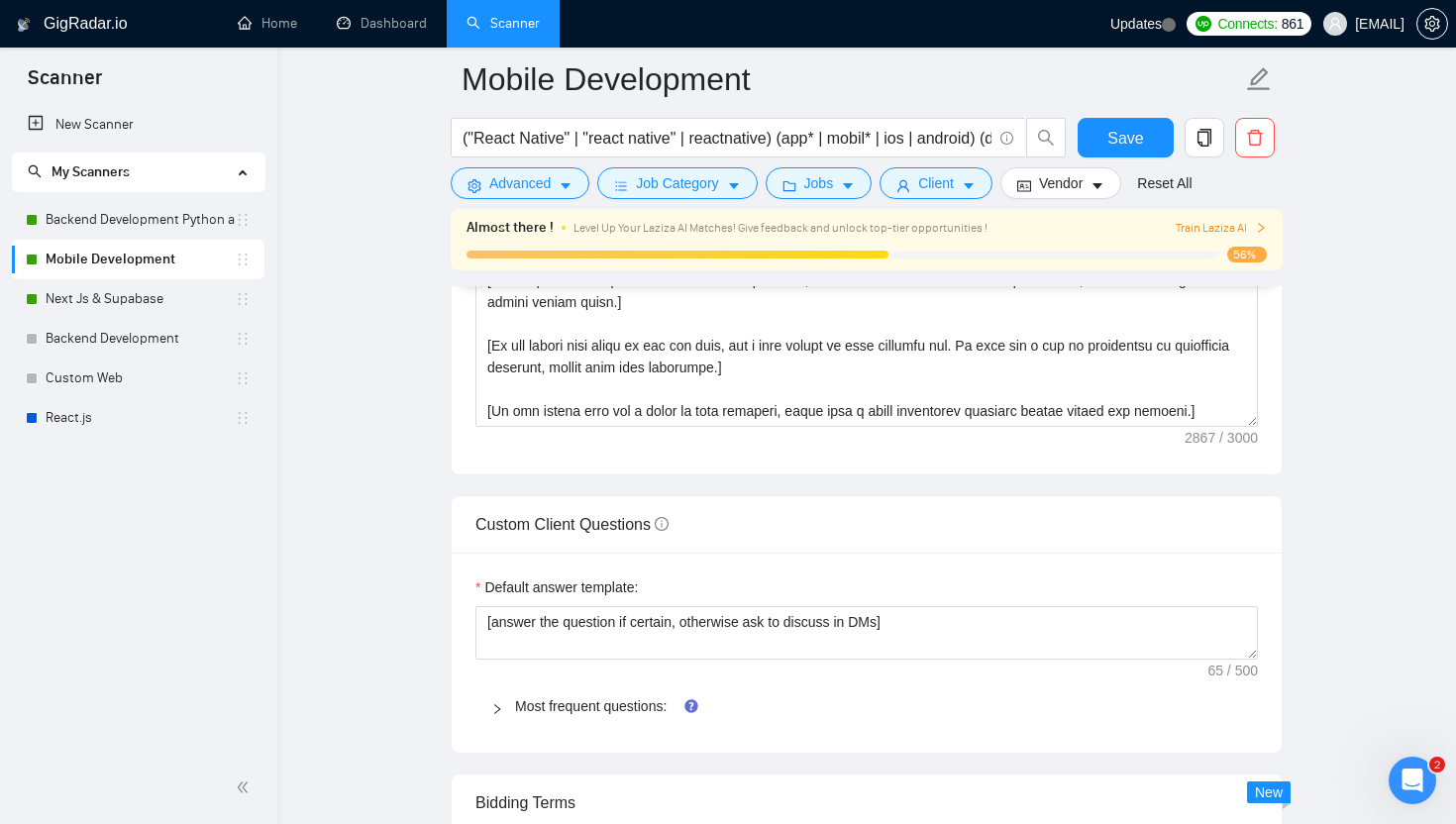 scroll, scrollTop: 2829, scrollLeft: 0, axis: vertical 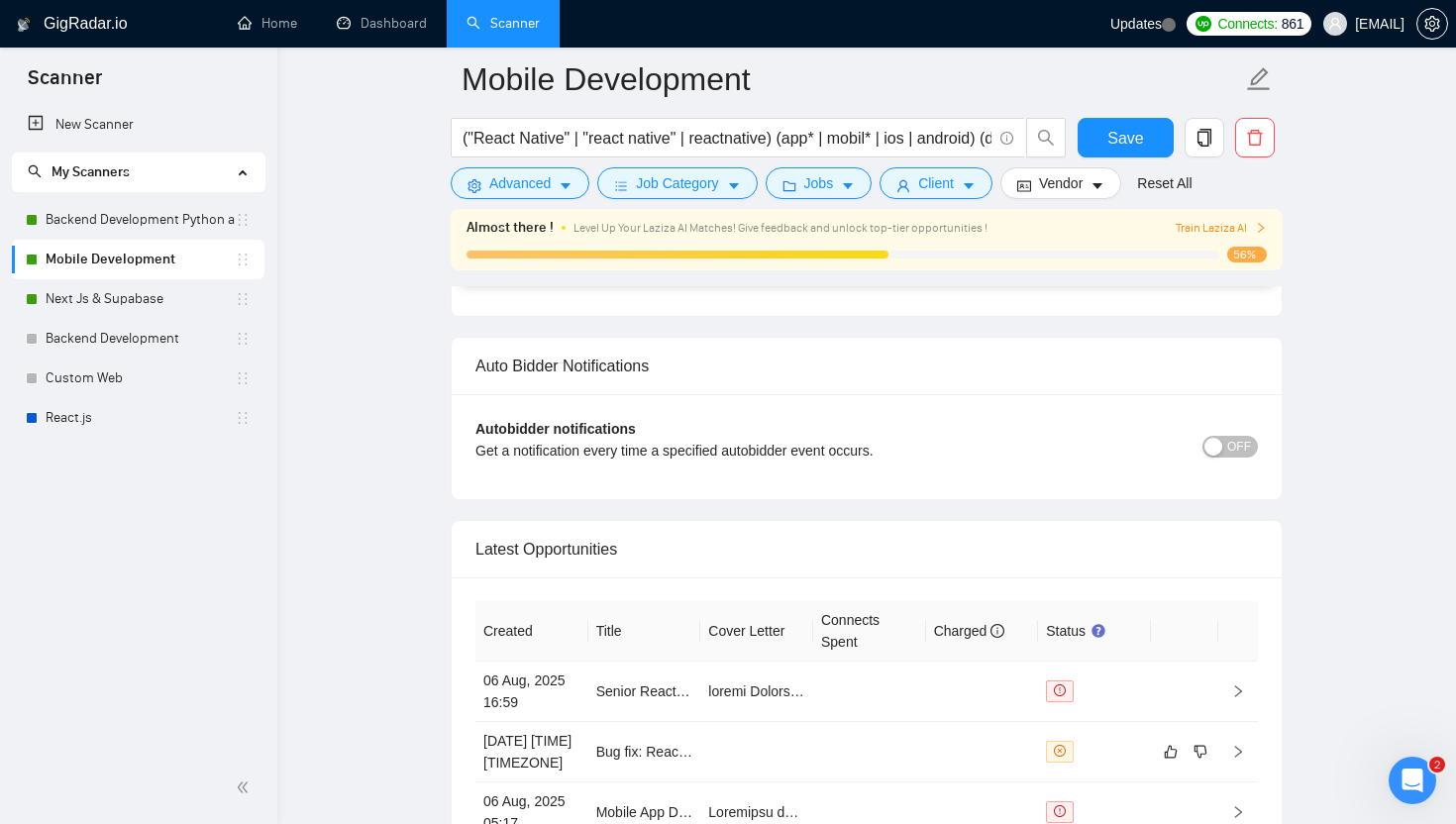 click on "OFF" at bounding box center [1239, 447] 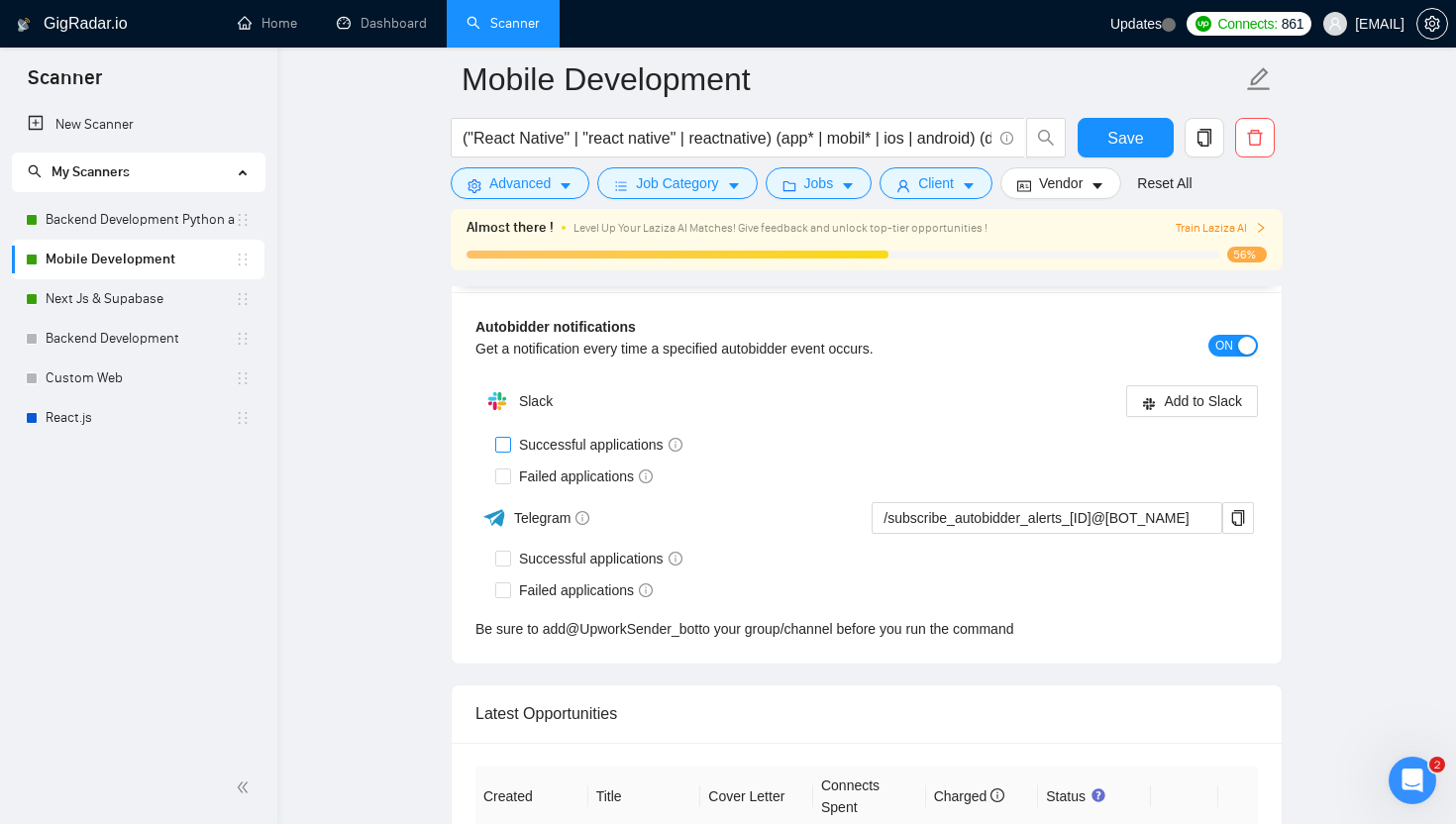 click on "Successful applications" at bounding box center [502, 444] 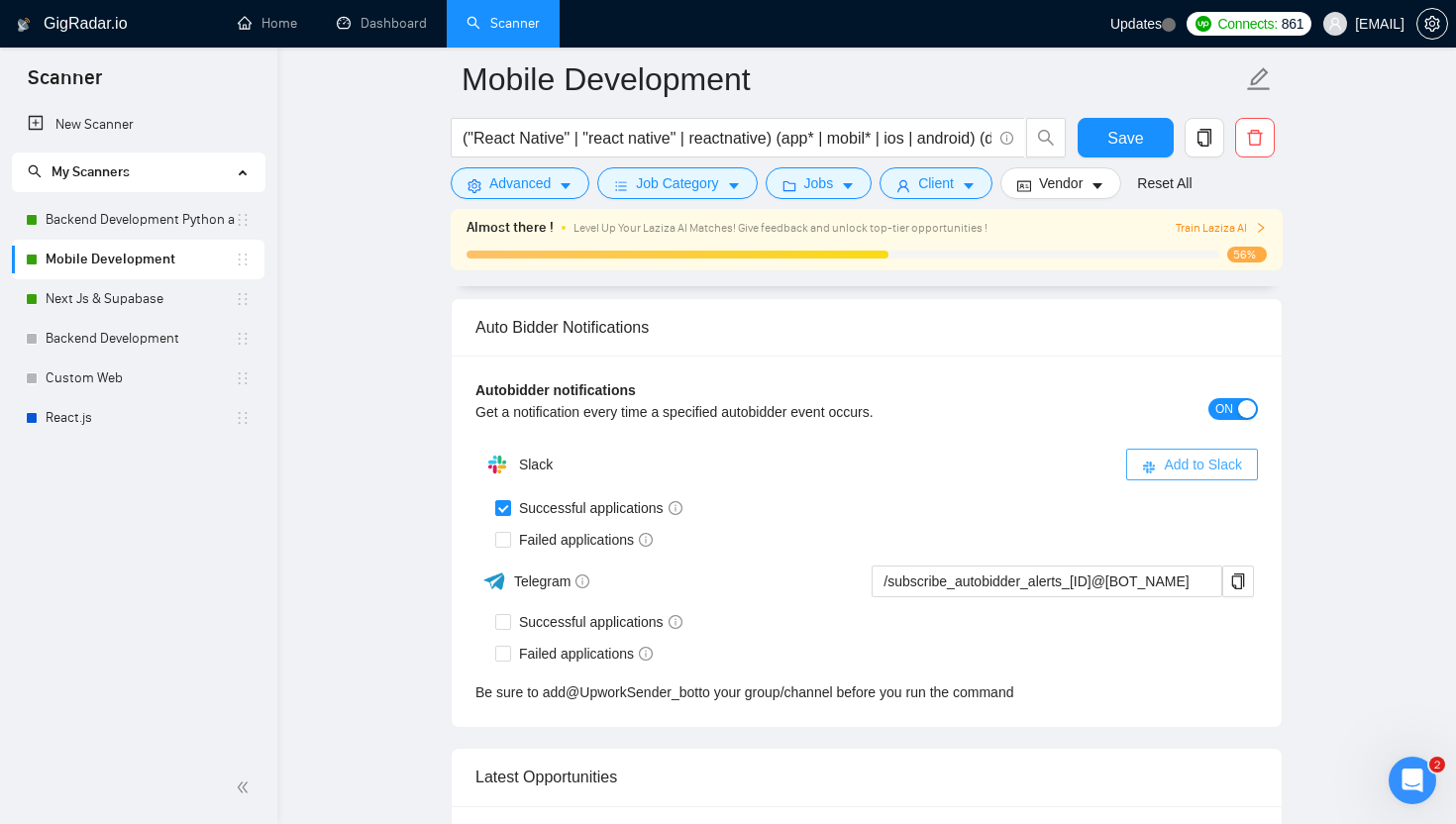 click on "Add to Slack" at bounding box center [1202, 464] 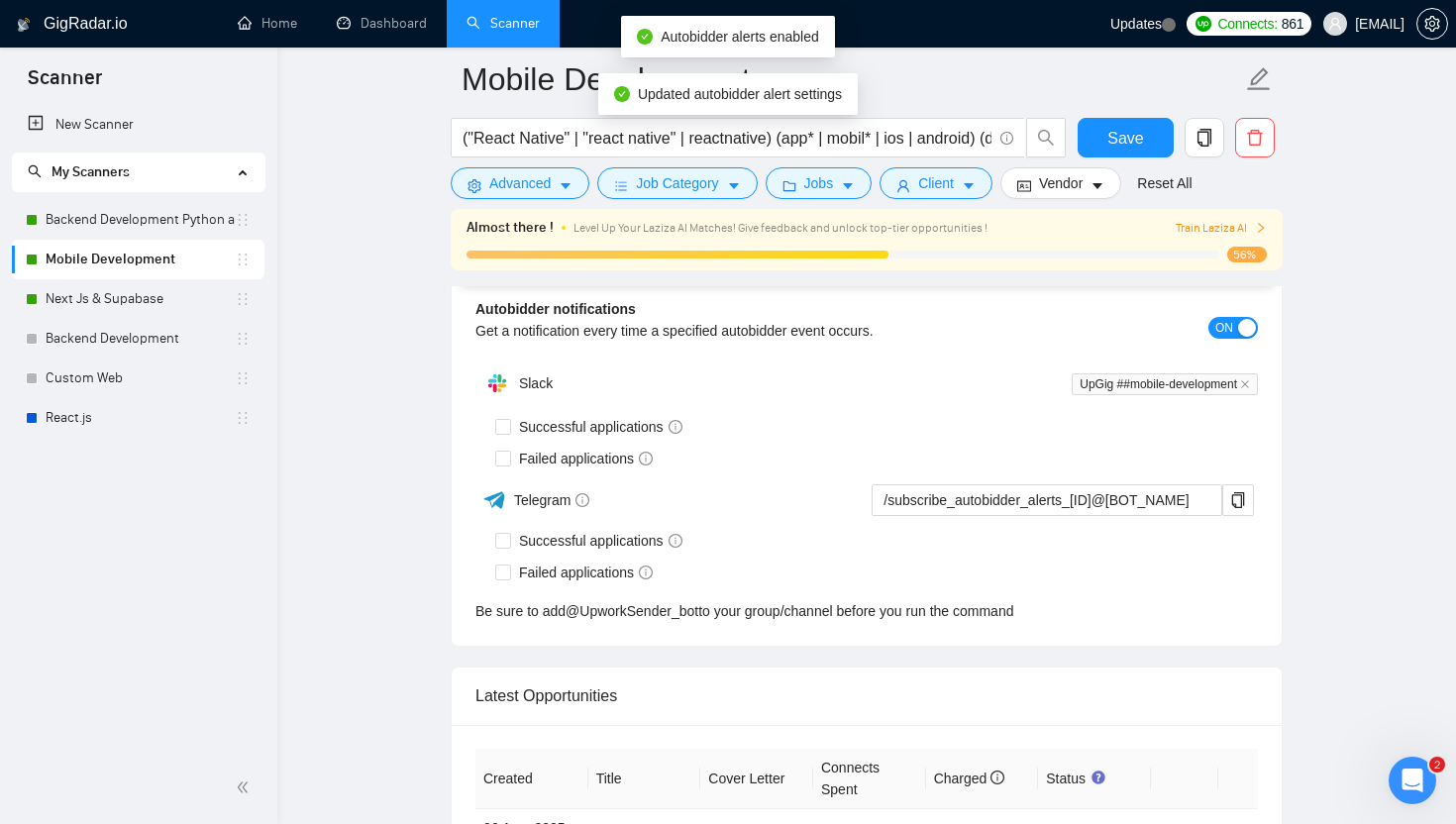 type 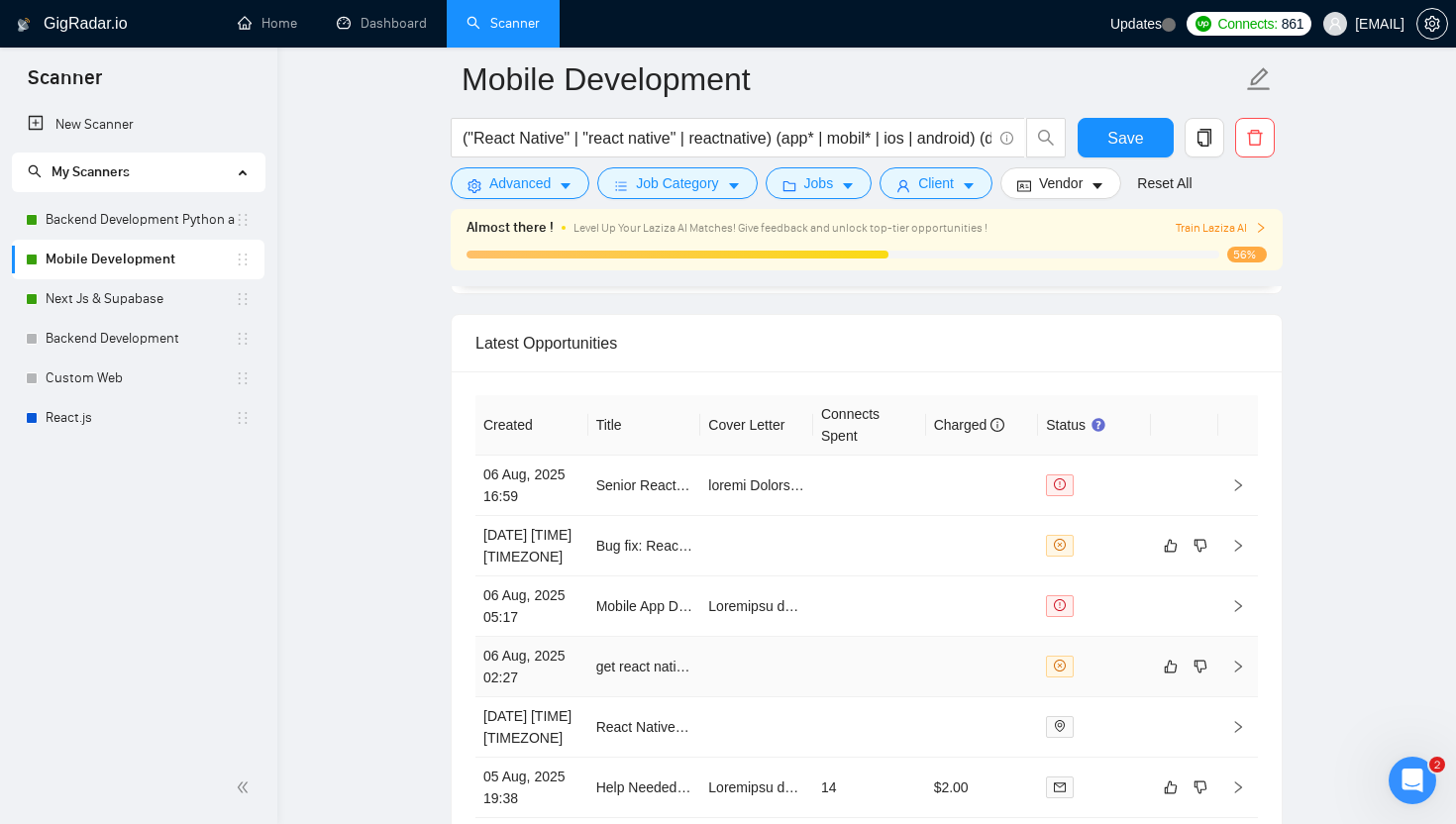 scroll, scrollTop: 5375, scrollLeft: 0, axis: vertical 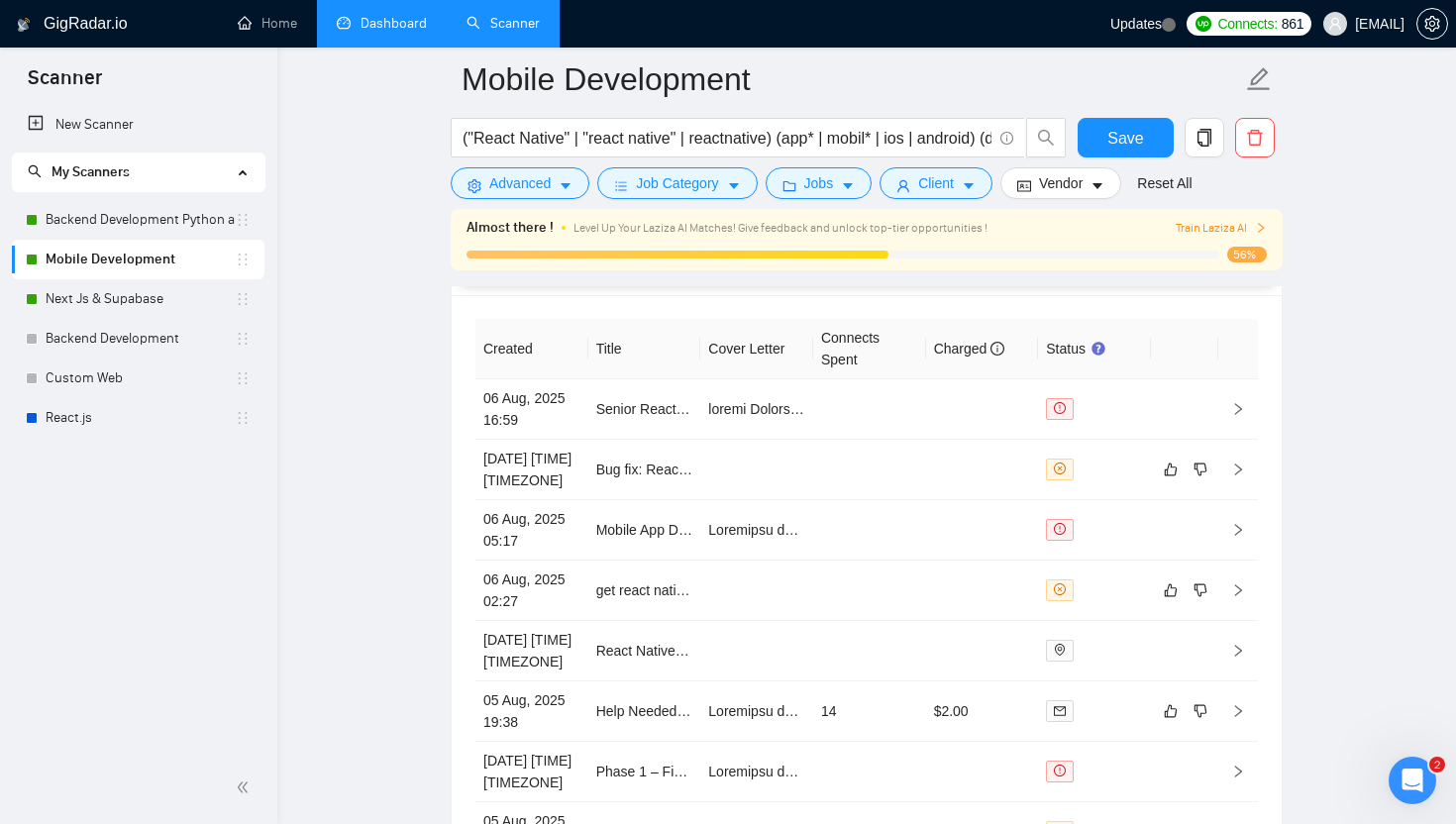 click on "Dashboard" at bounding box center (381, 23) 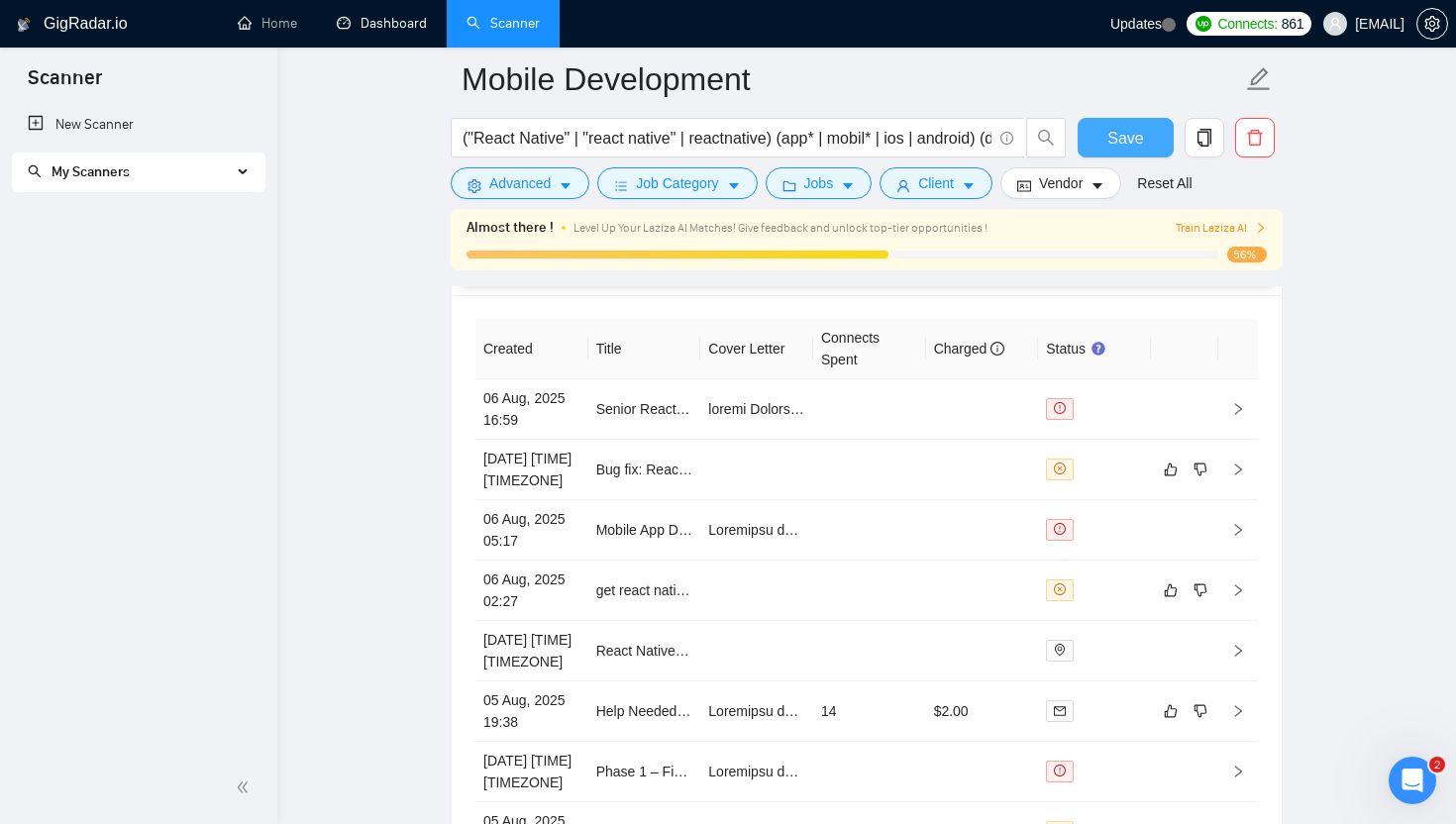 click on "Save" at bounding box center (1125, 138) 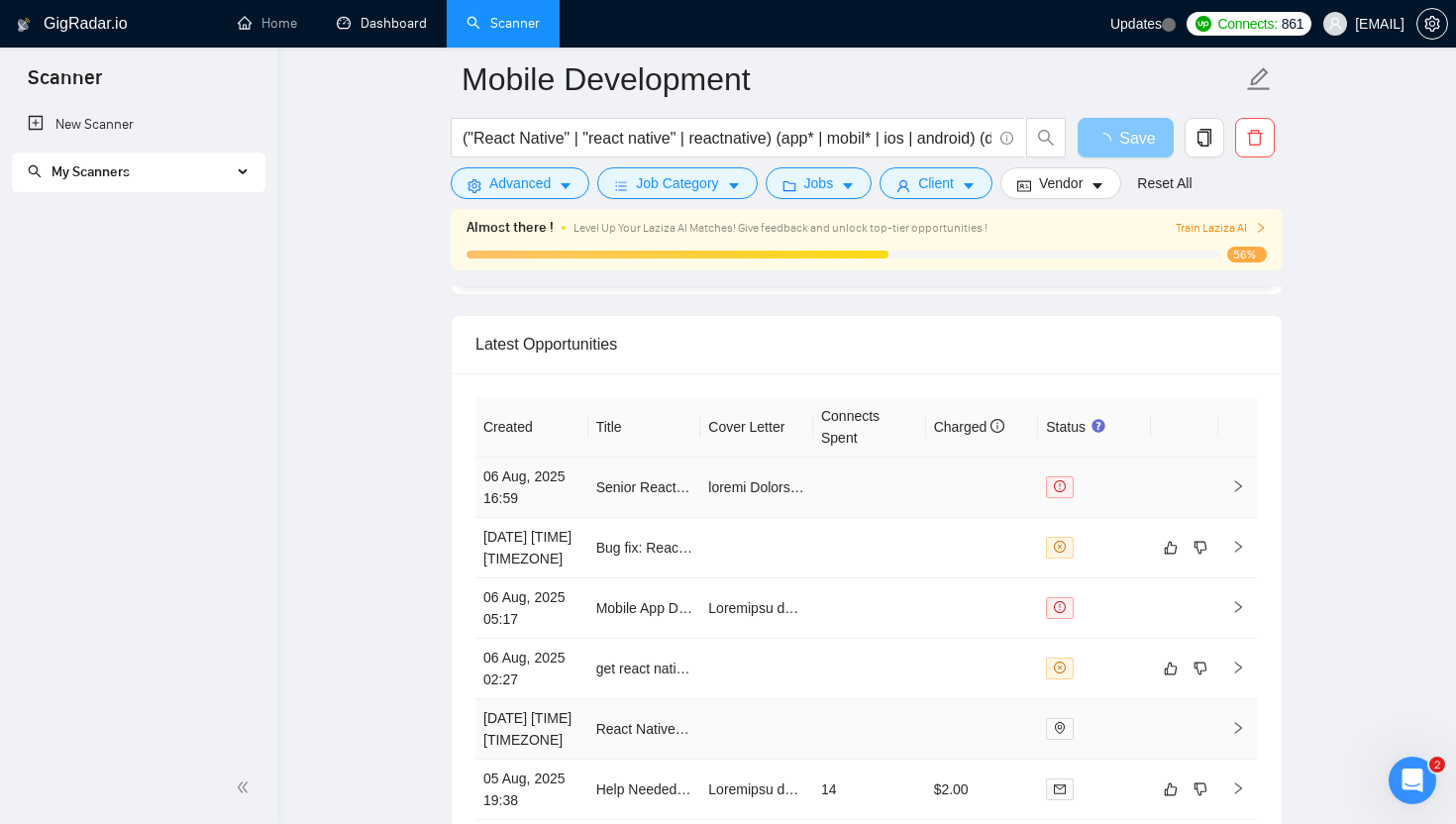 scroll, scrollTop: 5188, scrollLeft: 0, axis: vertical 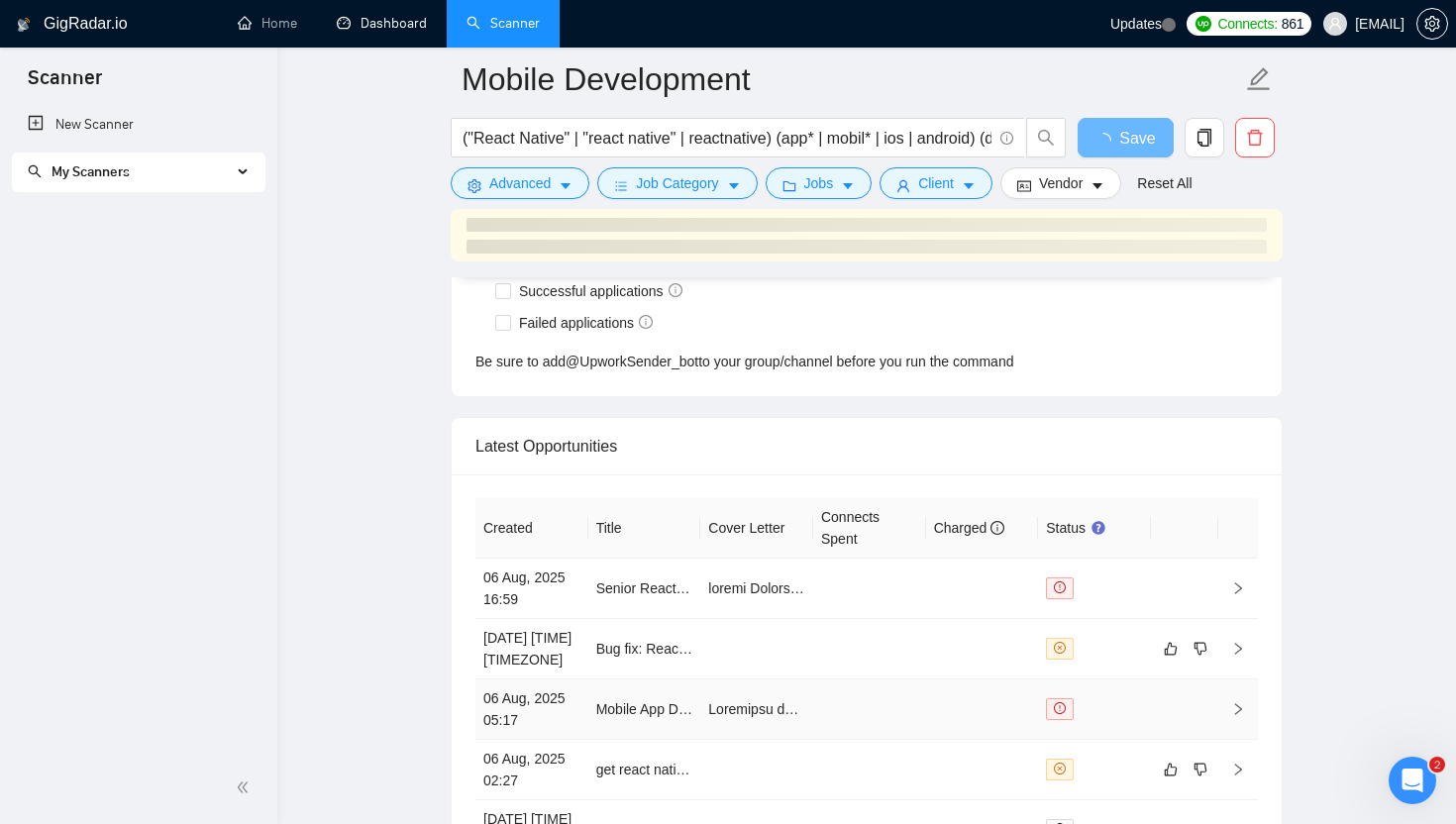 click at bounding box center [870, 709] 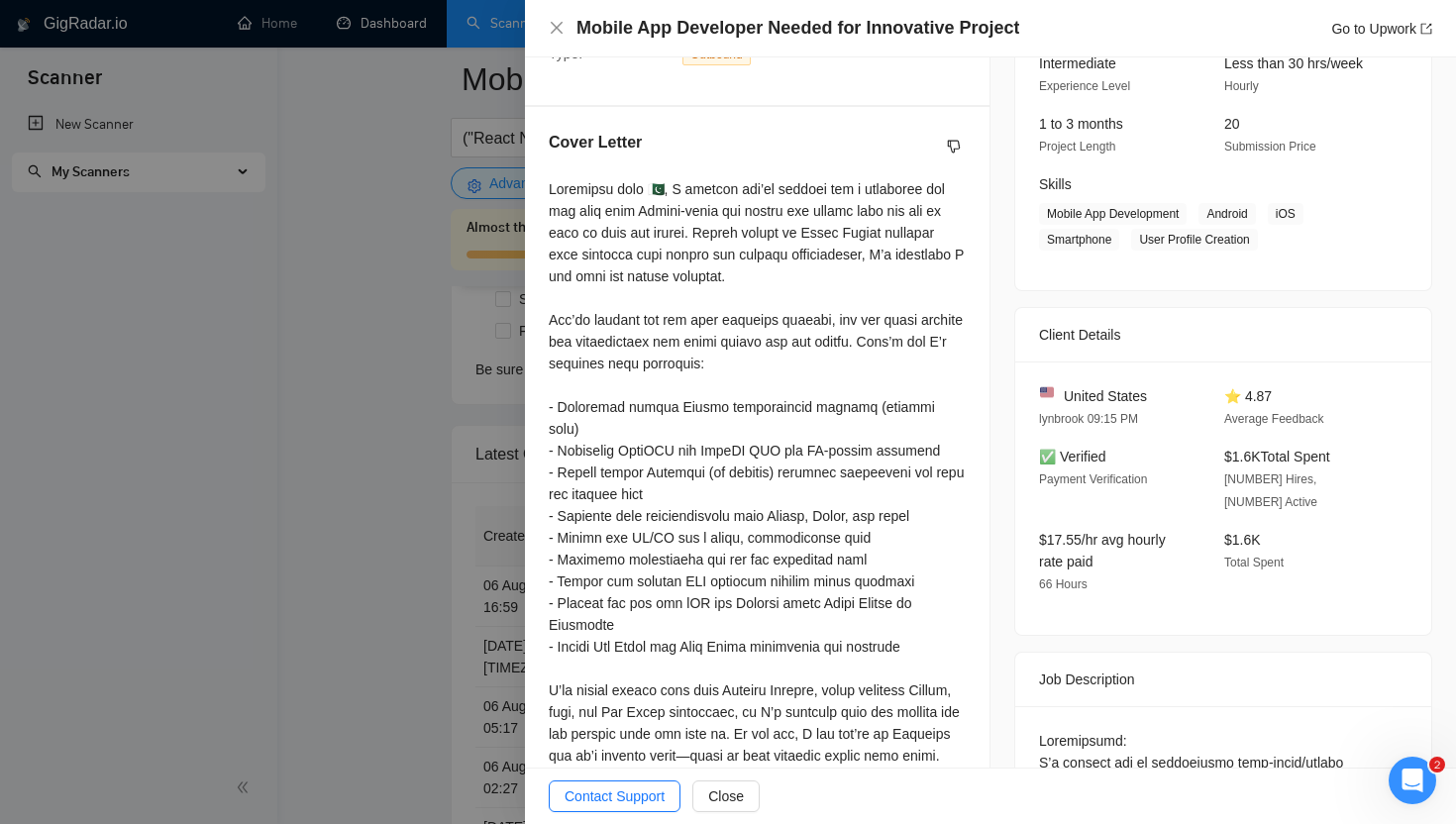 scroll, scrollTop: 386, scrollLeft: 0, axis: vertical 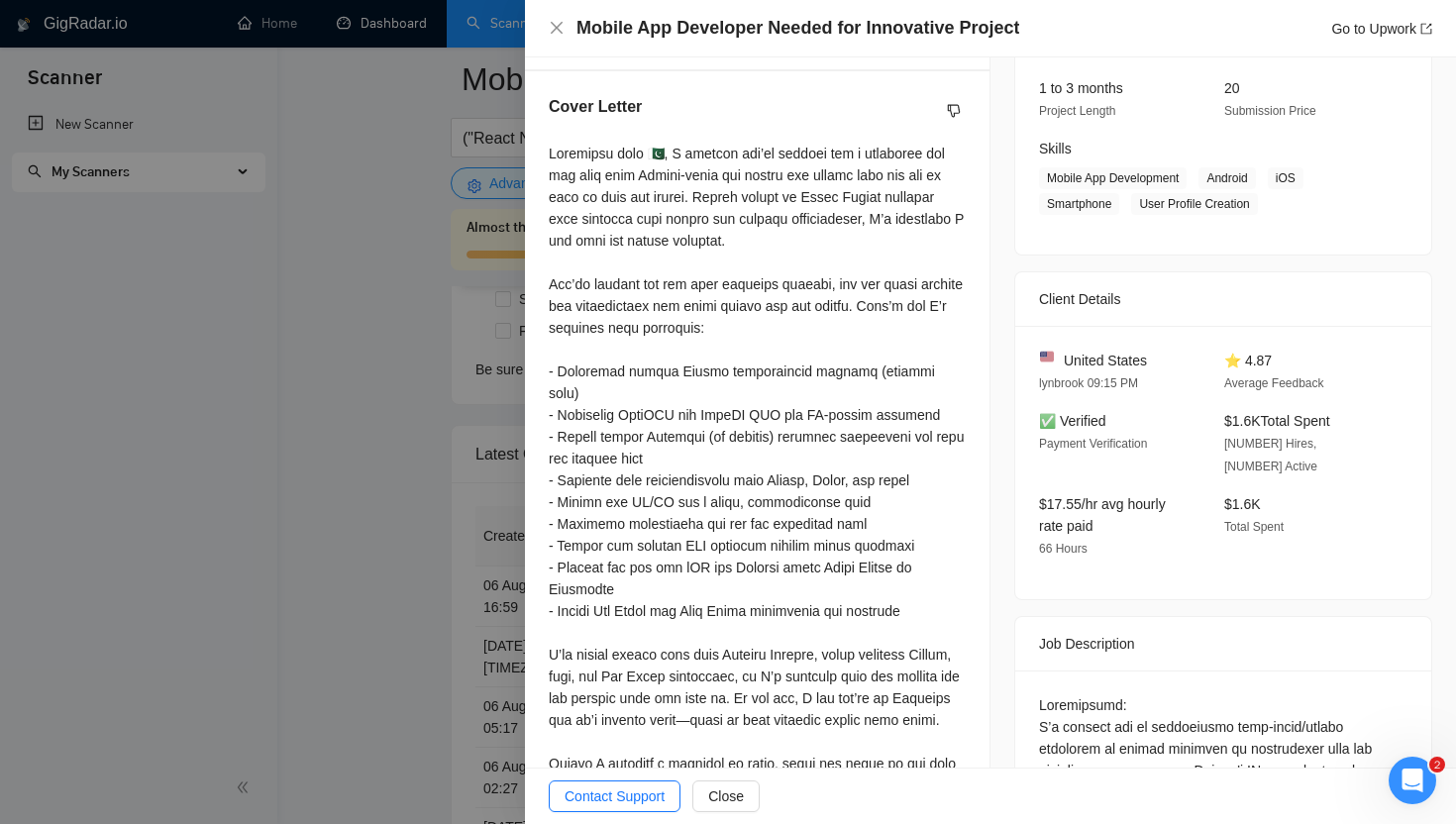 click at bounding box center (728, 412) 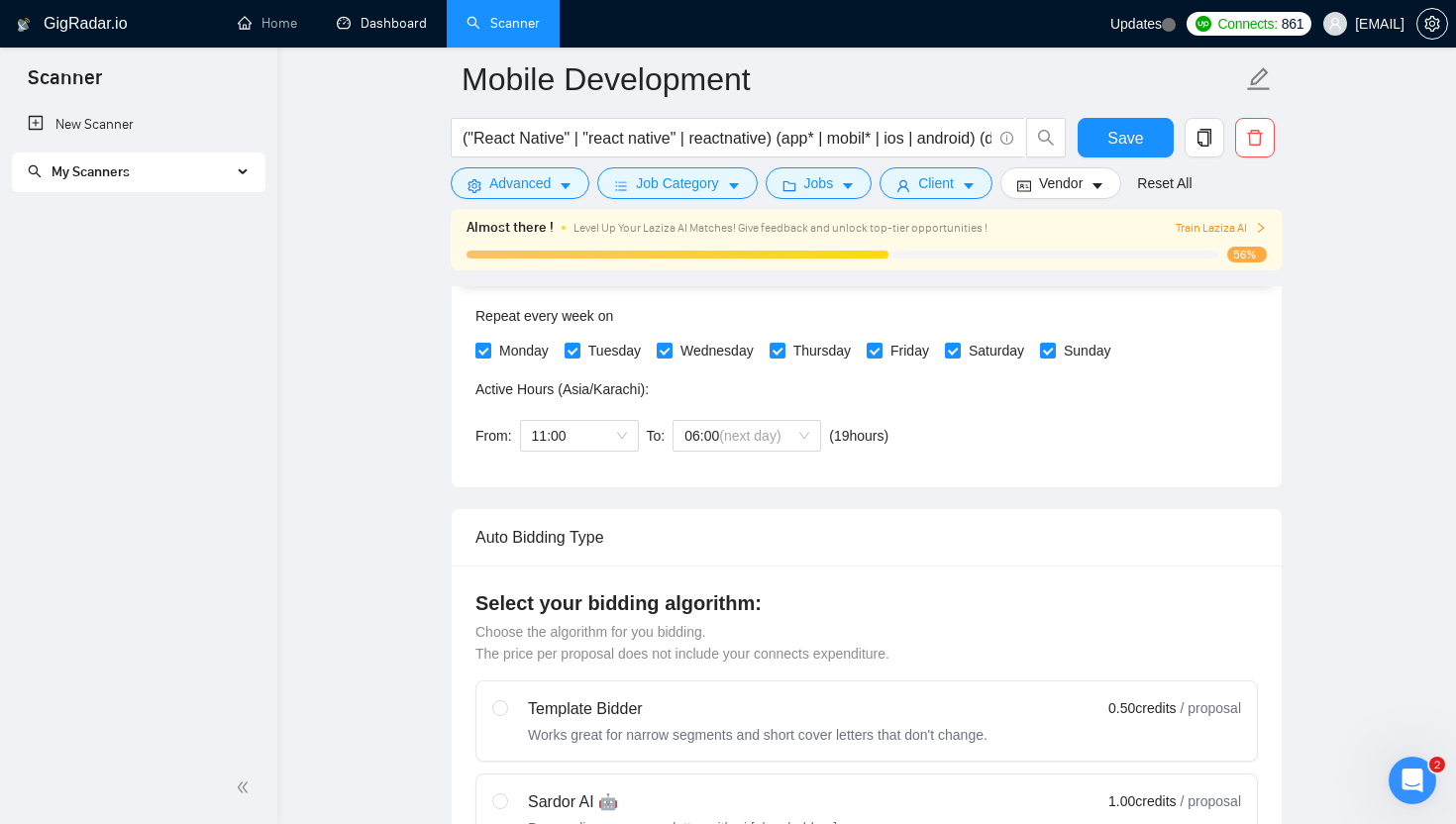 scroll, scrollTop: 0, scrollLeft: 0, axis: both 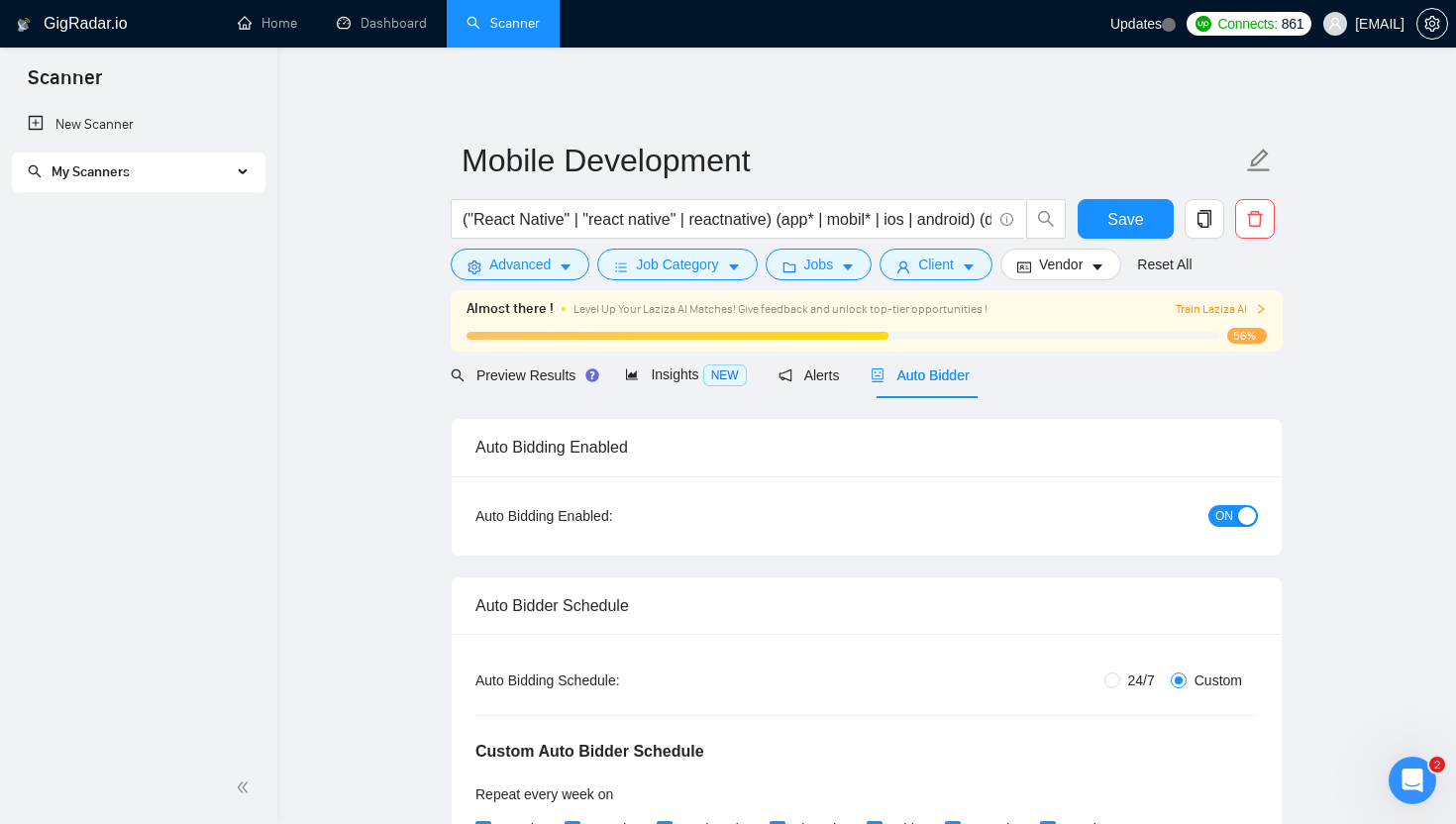 click on "My Scanners" at bounding box center [130, 172] 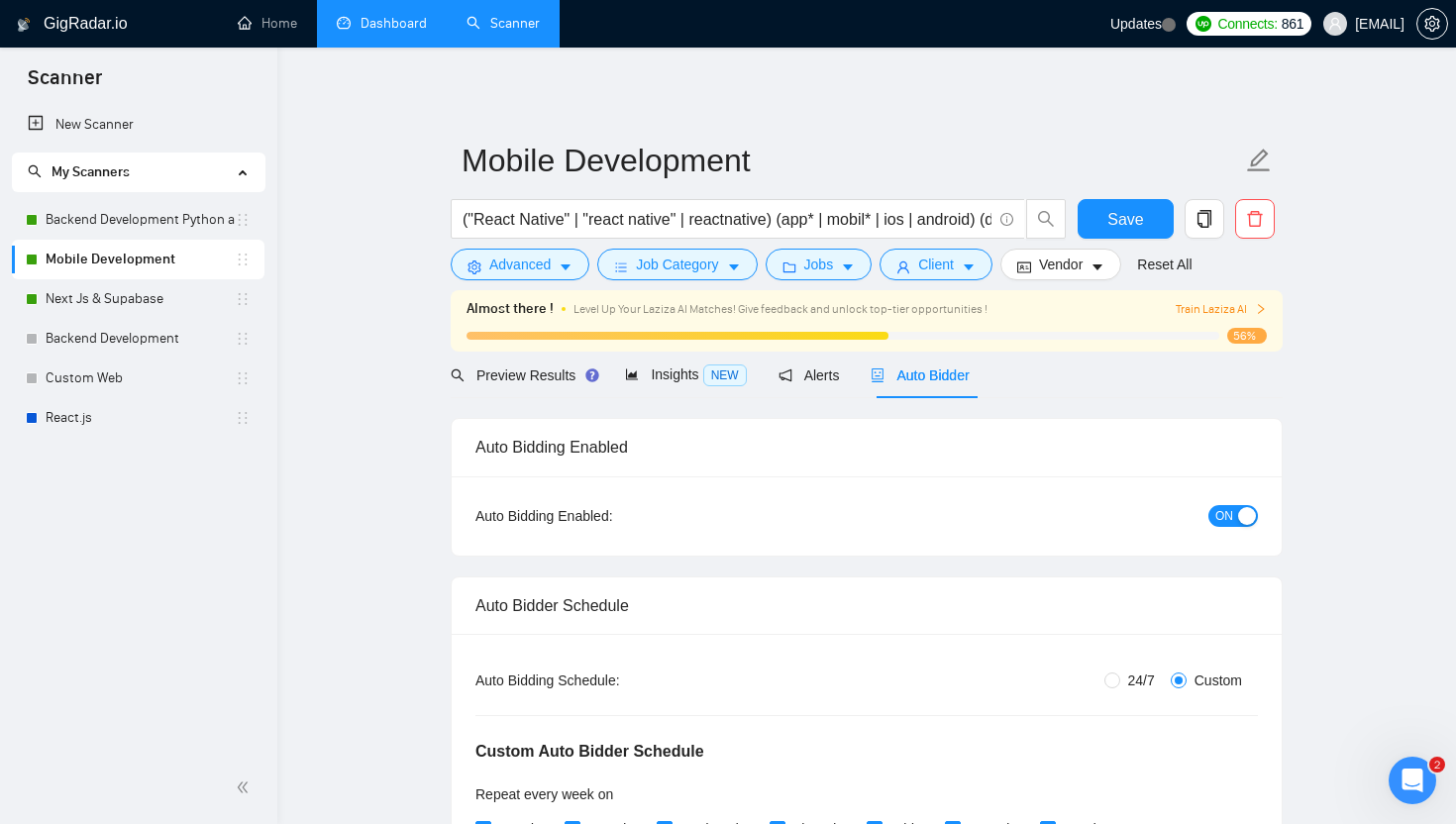 click on "Dashboard" at bounding box center [381, 23] 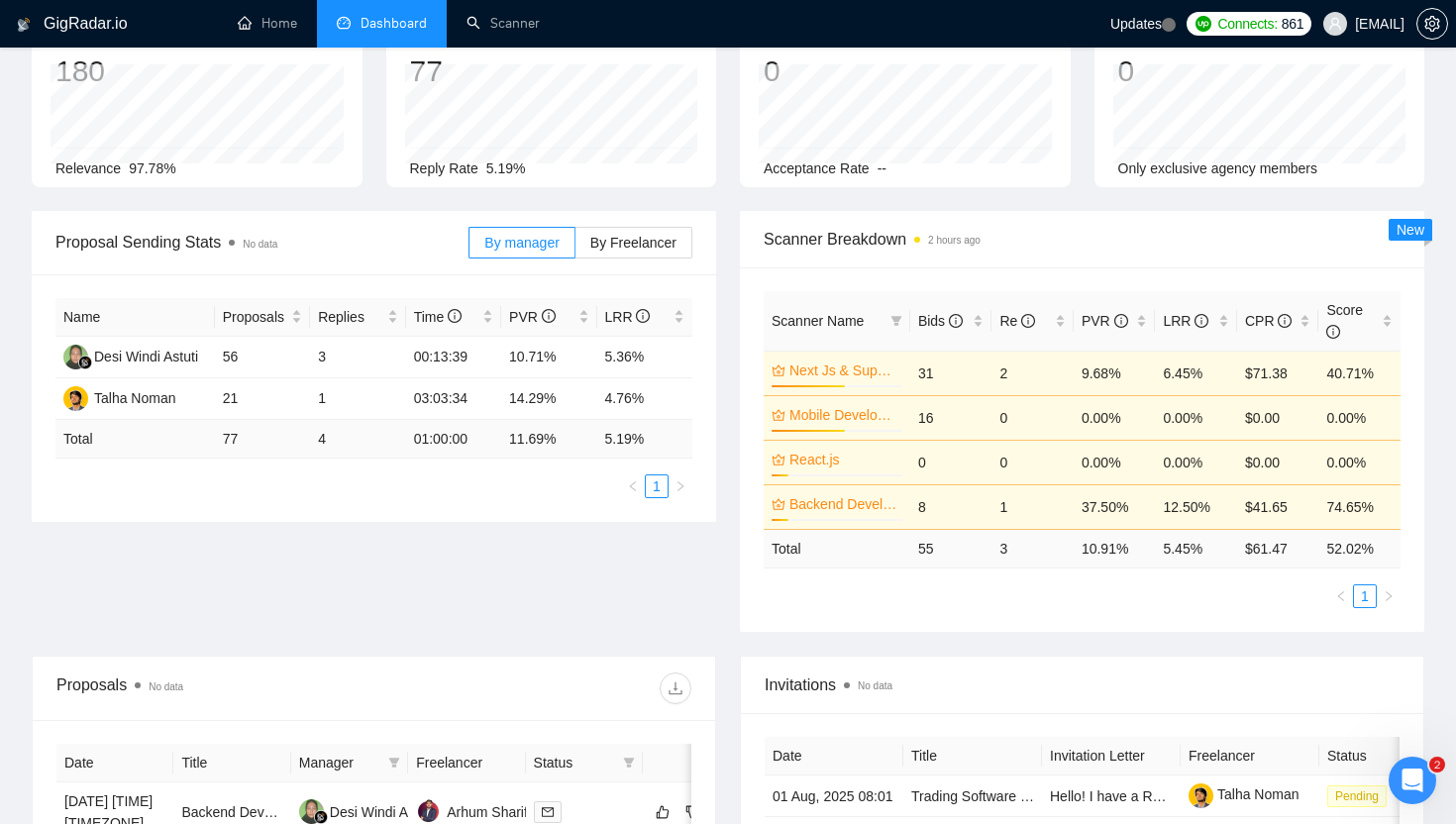 scroll, scrollTop: 134, scrollLeft: 0, axis: vertical 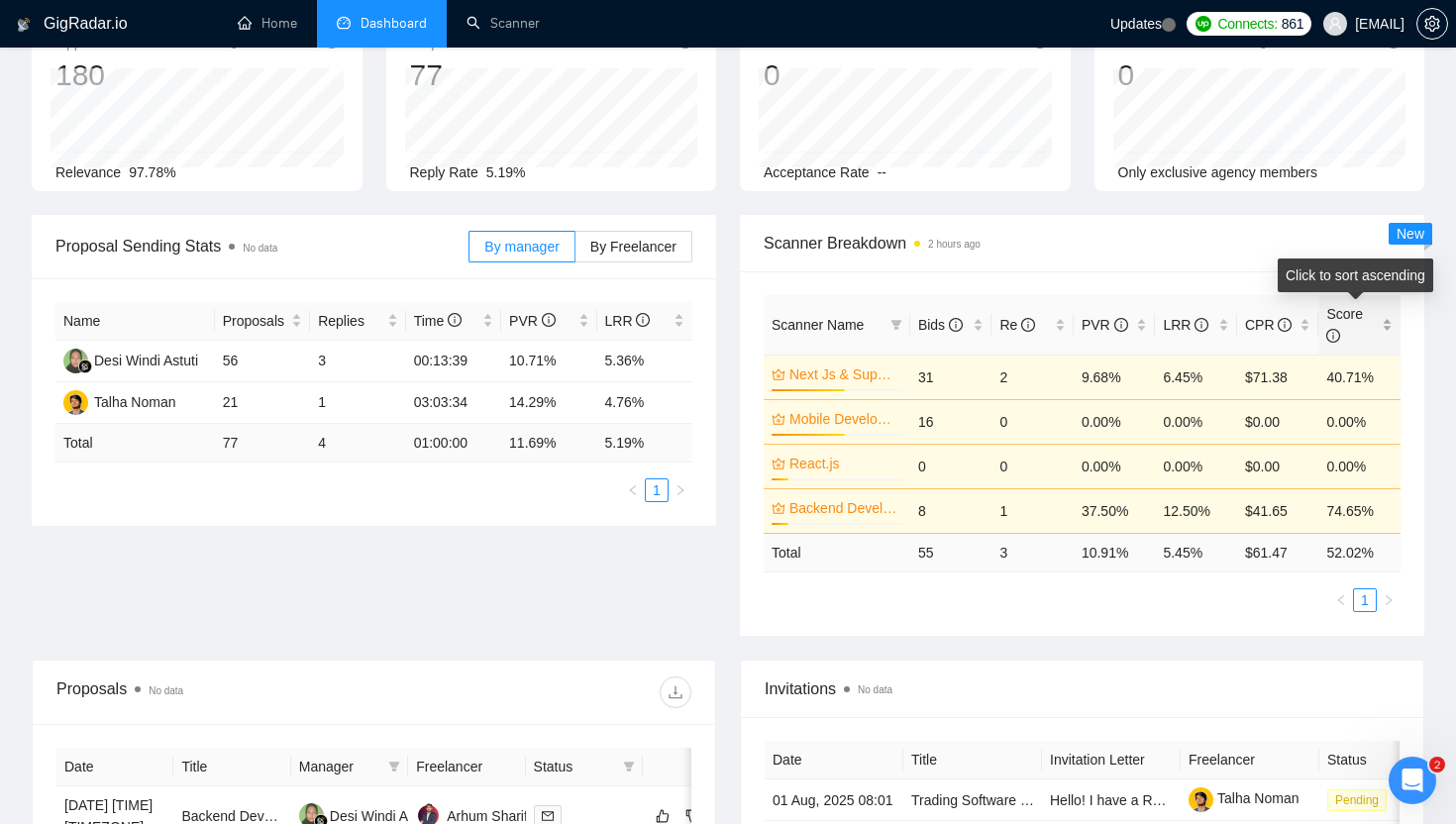 click on "Score" at bounding box center [1352, 325] 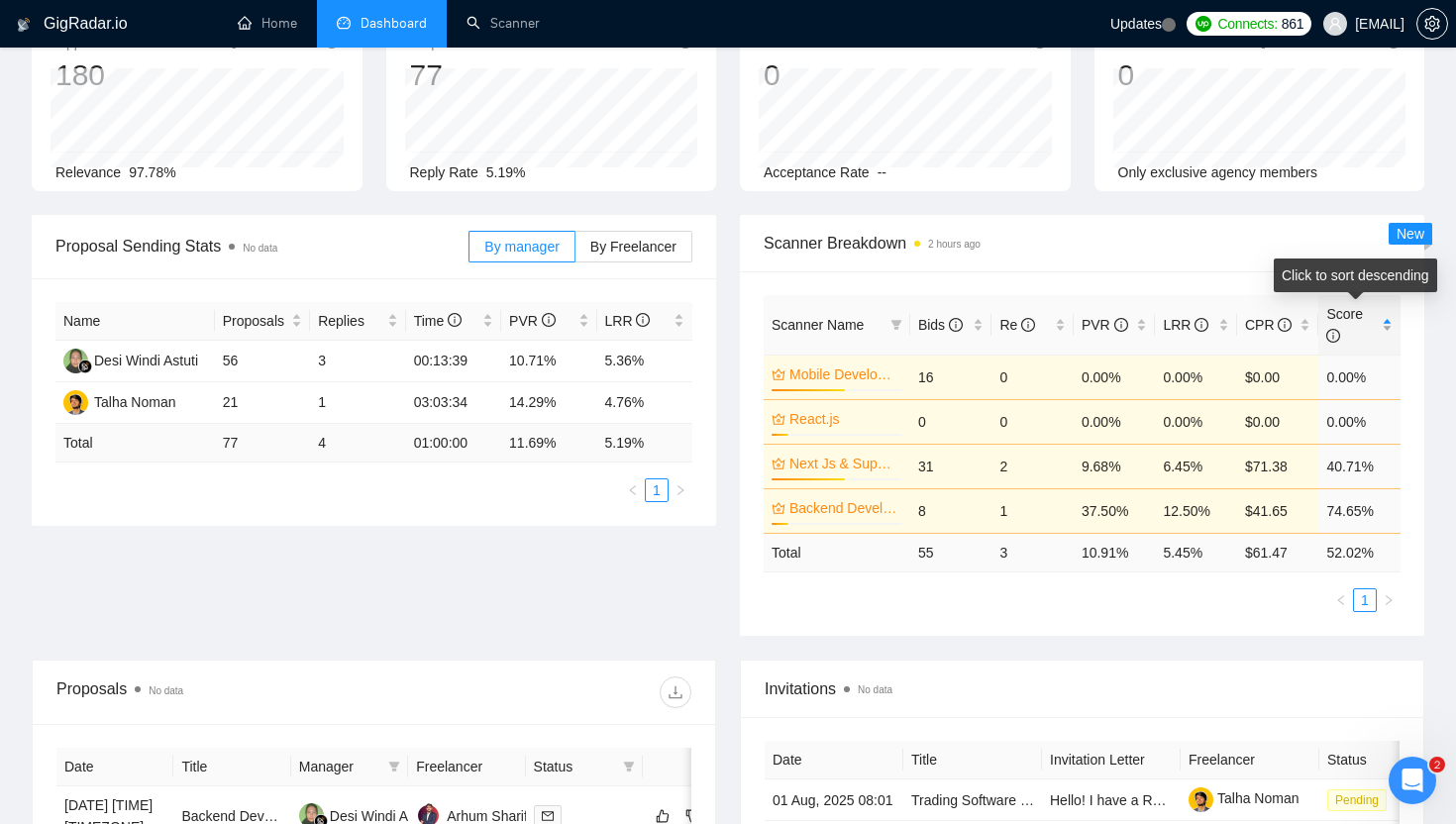 click on "Score" at bounding box center [1352, 325] 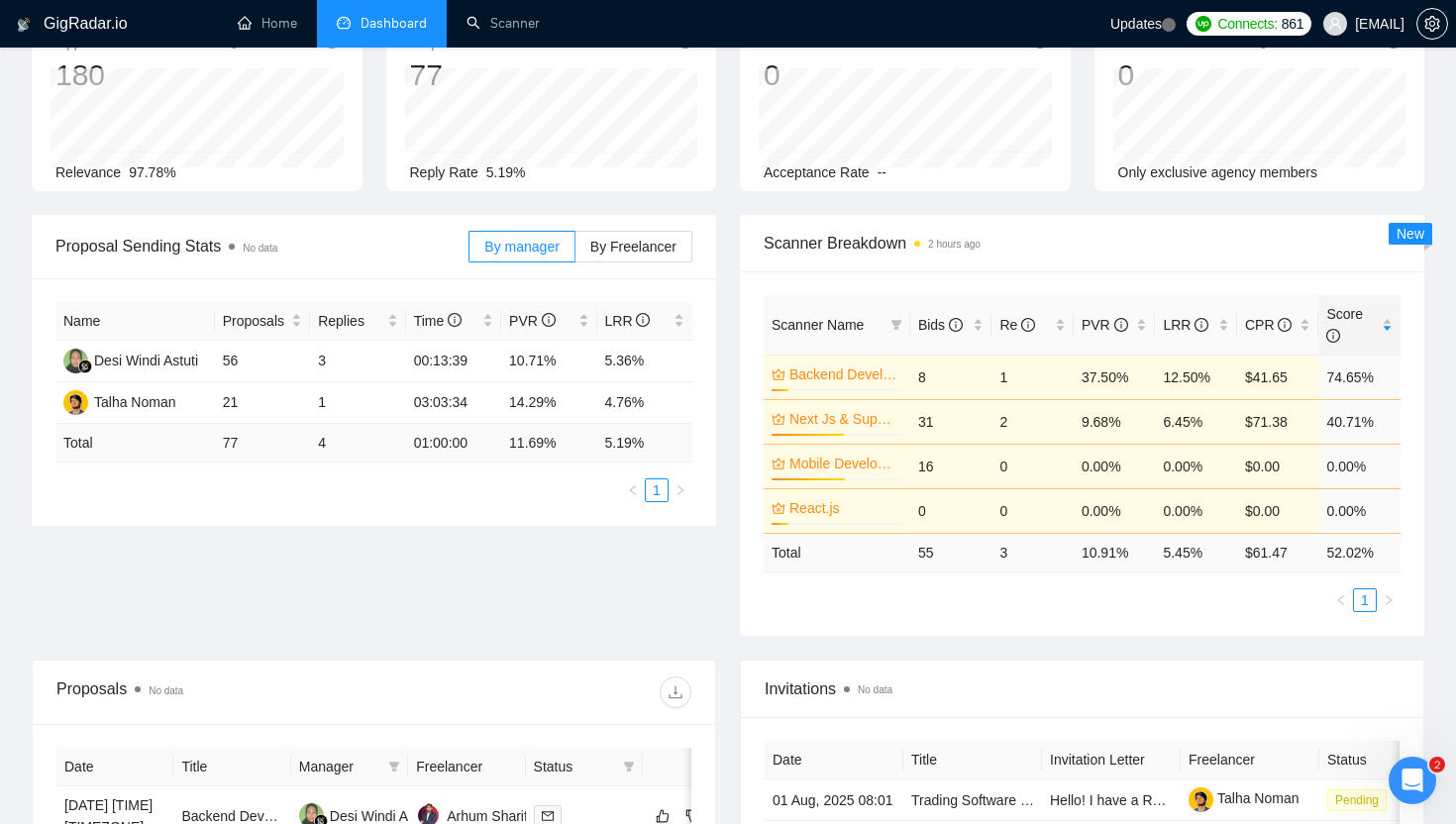 scroll, scrollTop: 0, scrollLeft: 0, axis: both 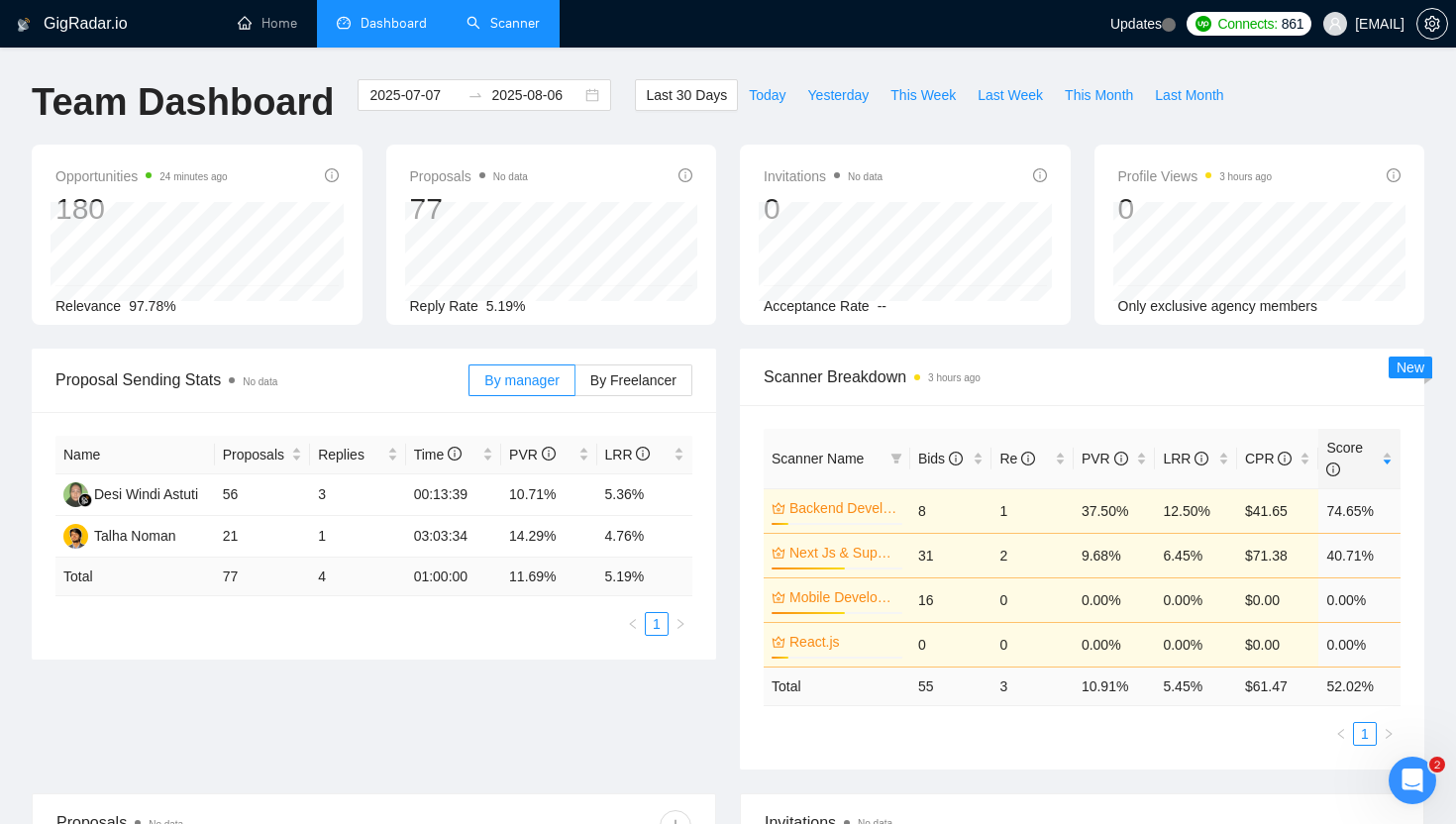 click on "Scanner" at bounding box center (503, 23) 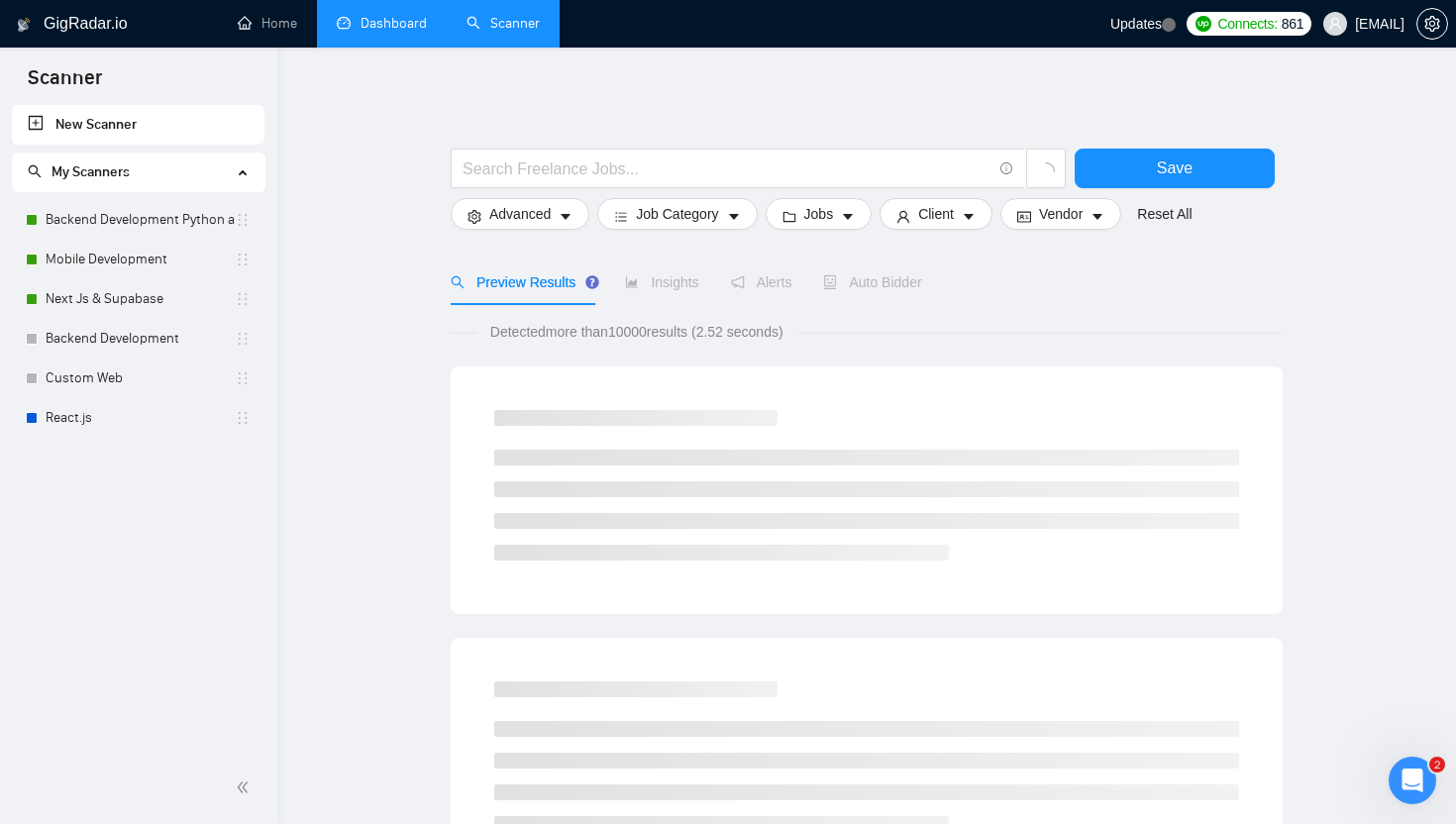 click on "Dashboard" at bounding box center [381, 23] 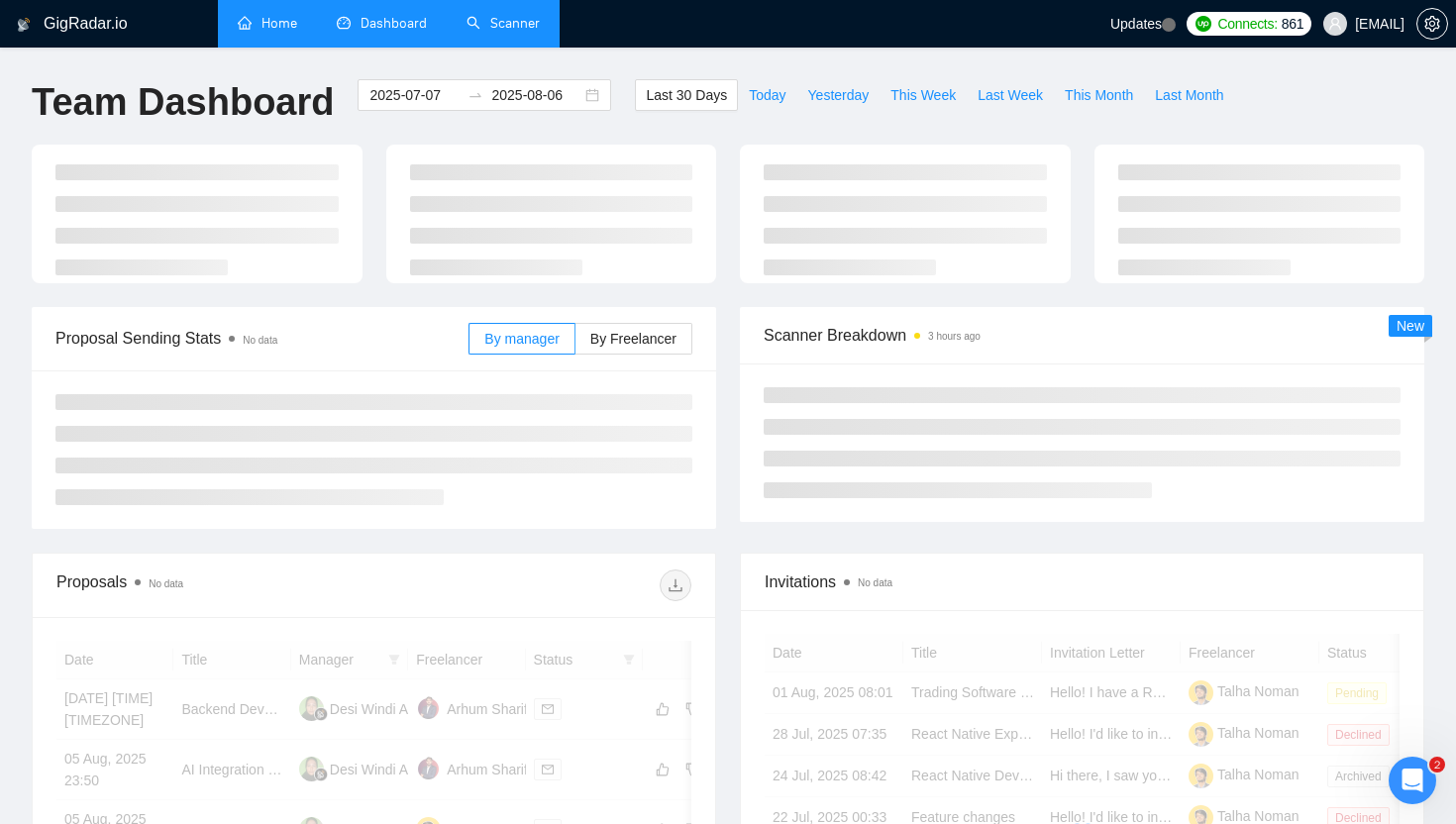 click on "Home" at bounding box center [267, 23] 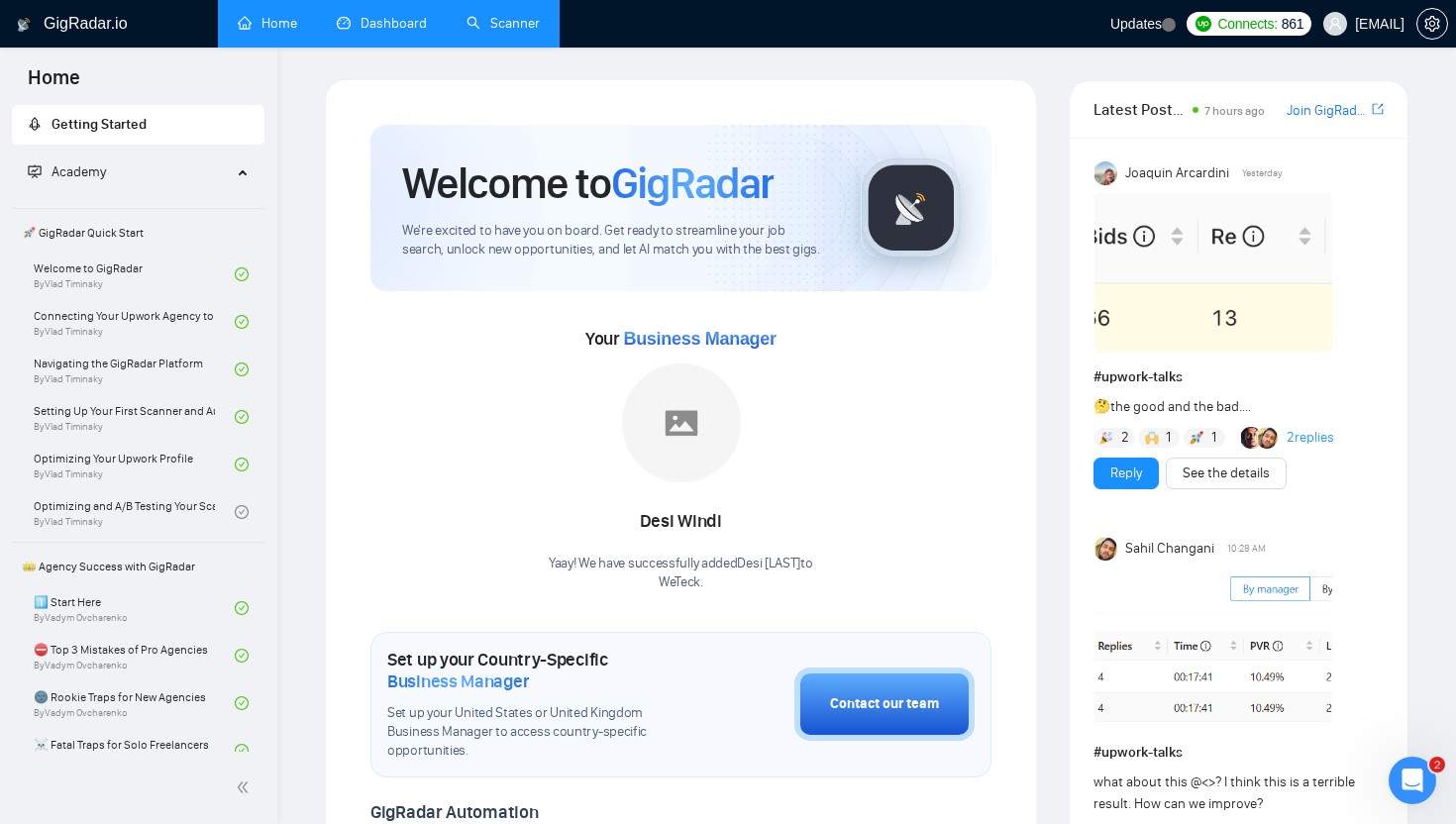 click on "Scanner" at bounding box center (503, 23) 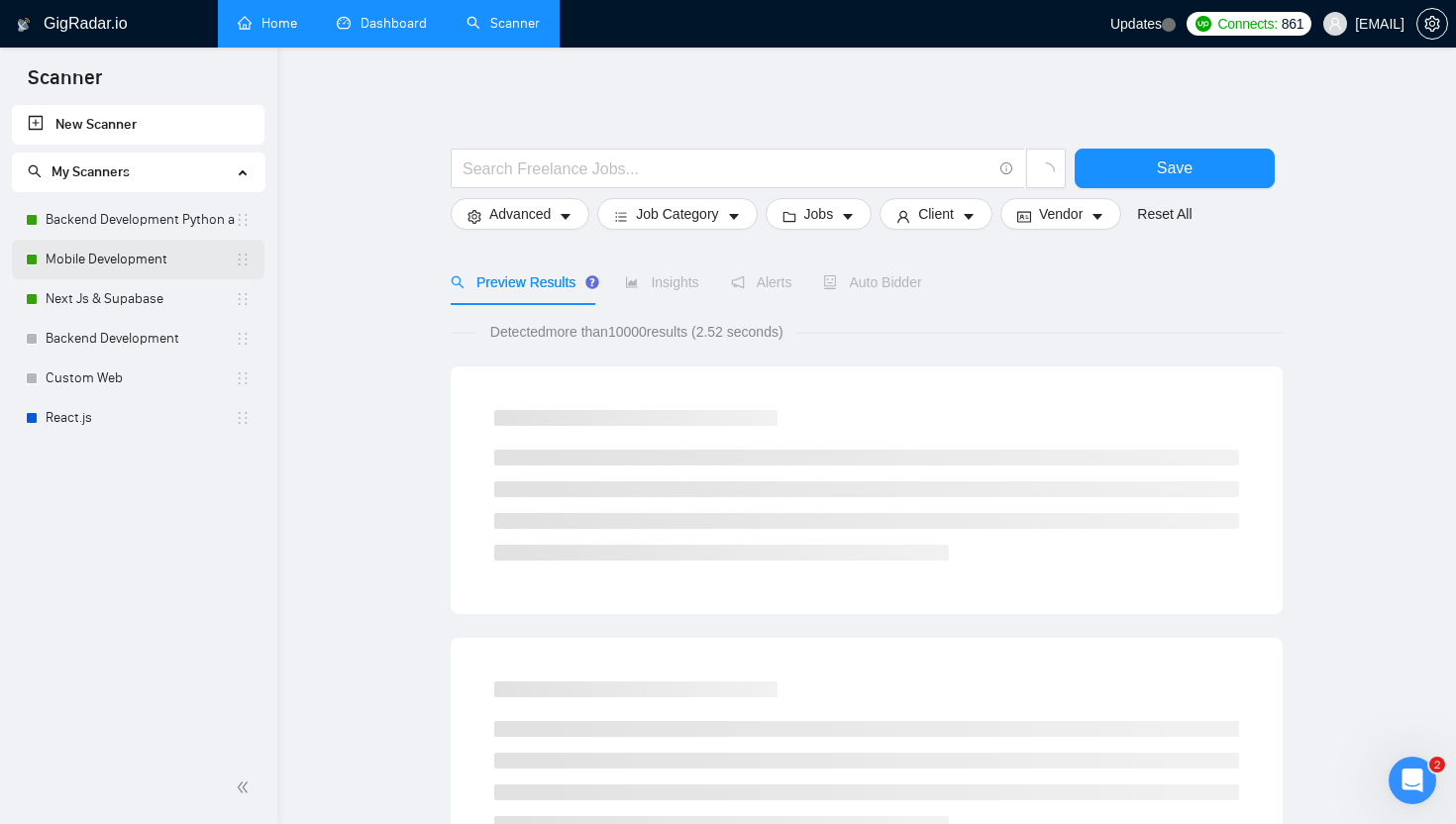 click on "Mobile Development" at bounding box center [140, 259] 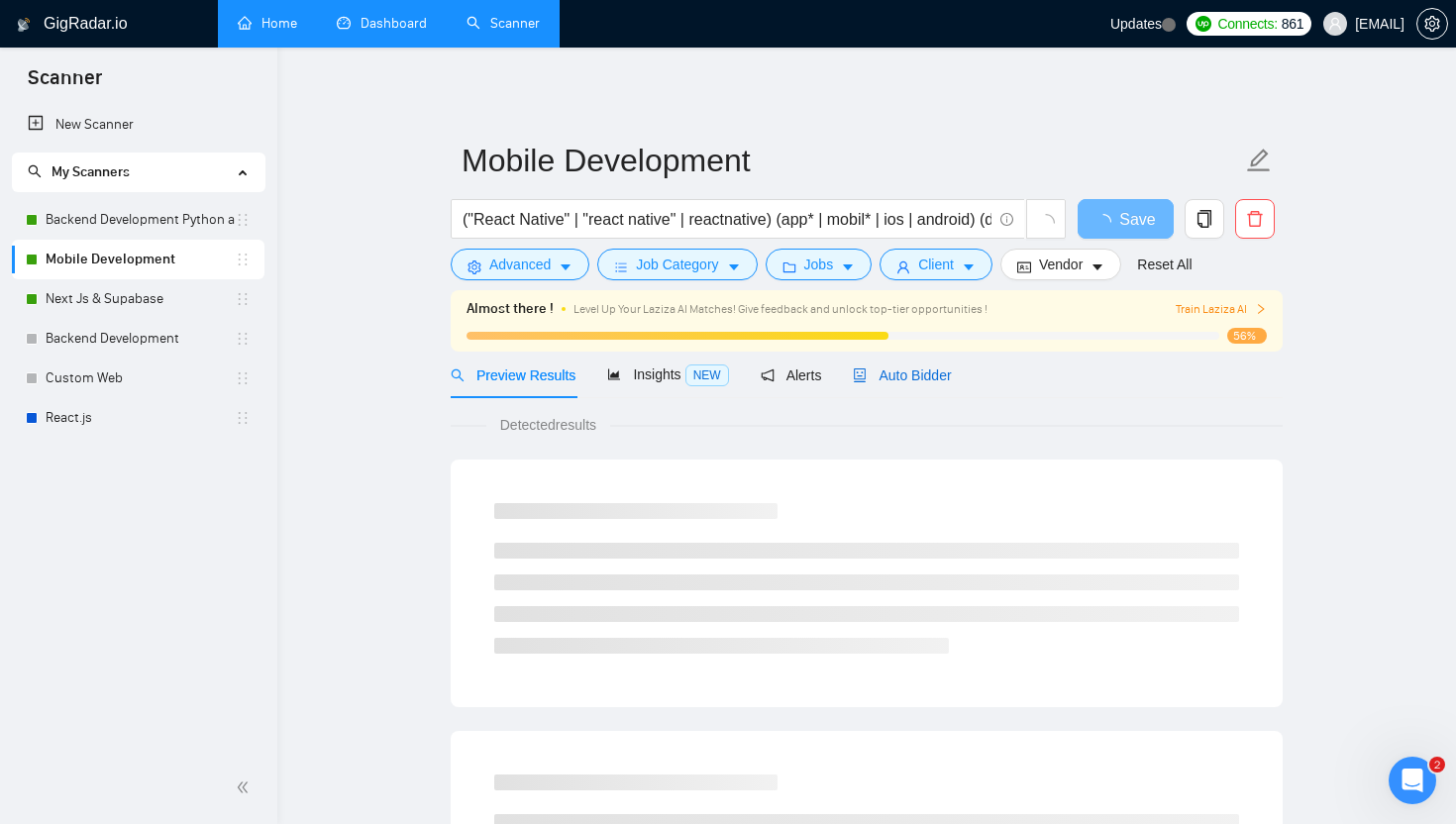 click on "Auto Bidder" at bounding box center [901, 375] 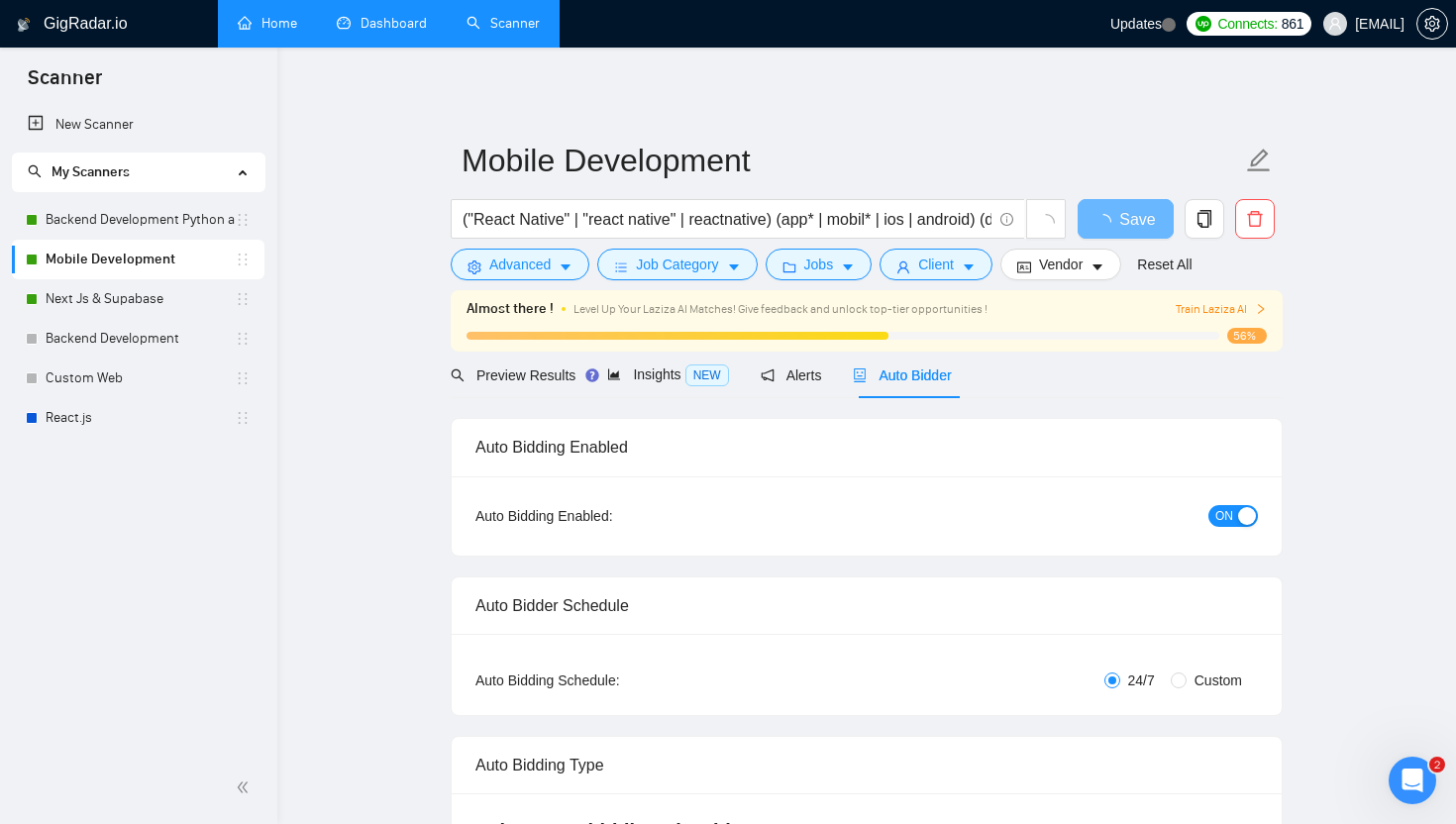 type 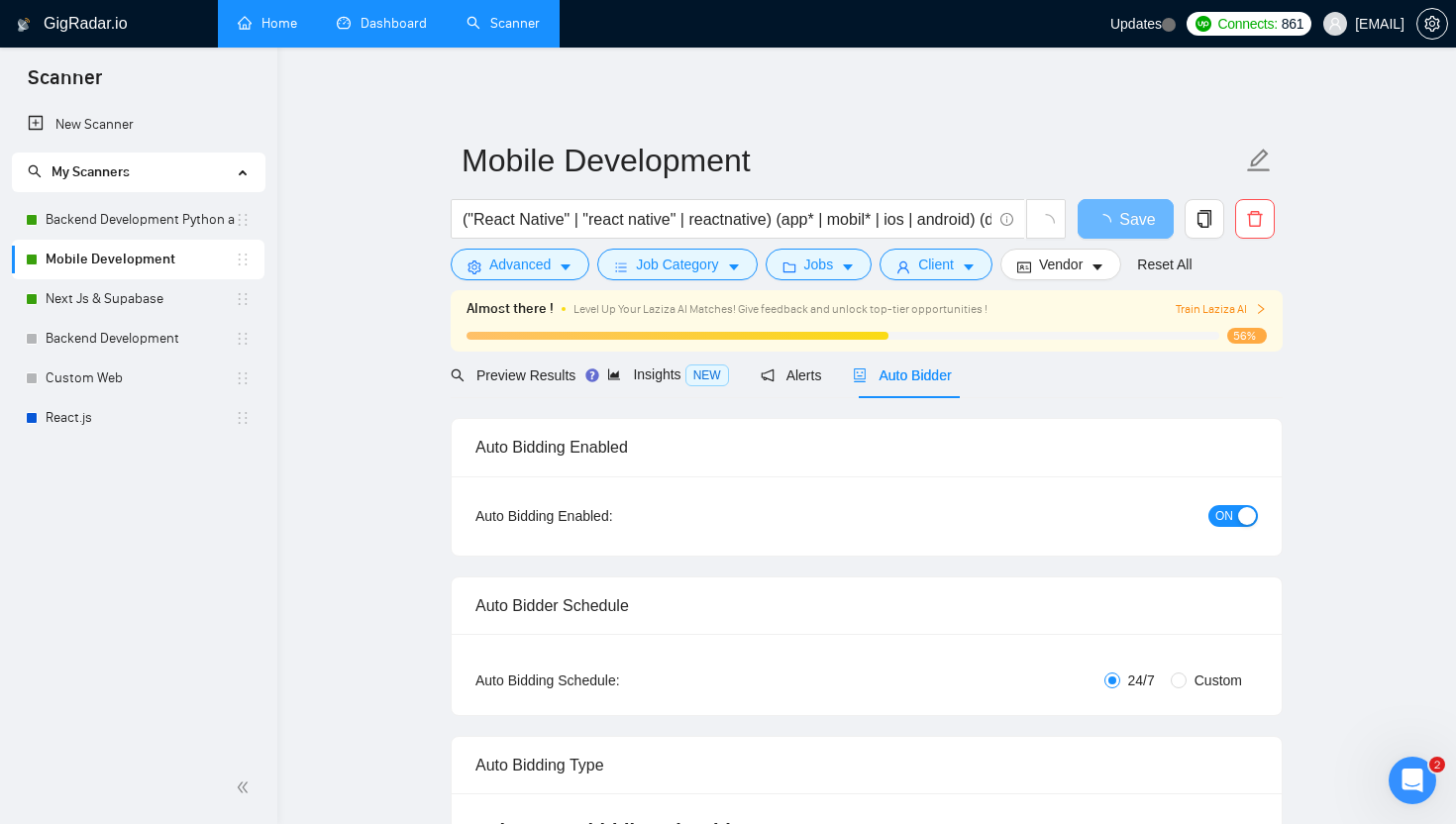 radio on "false" 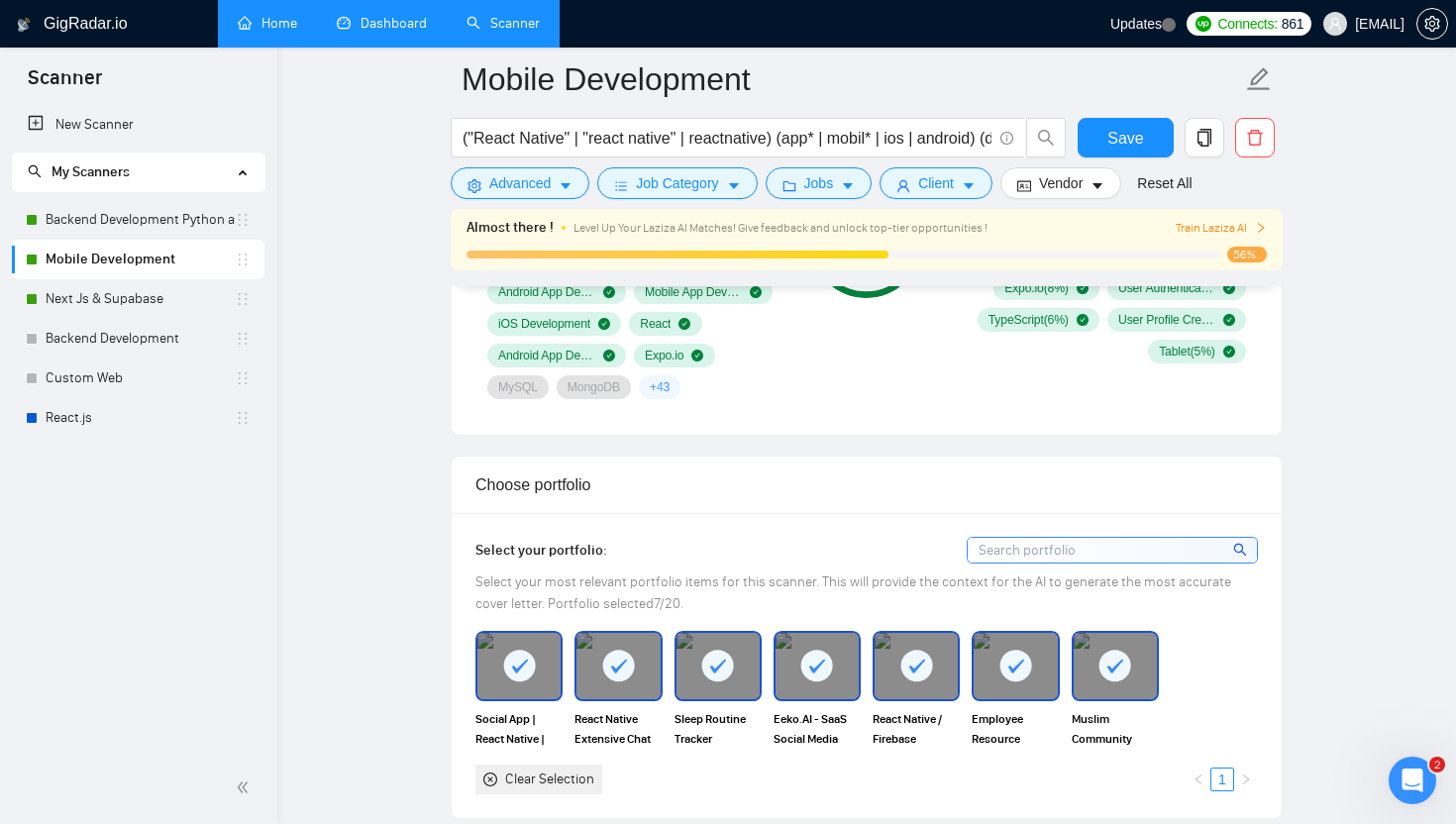 scroll, scrollTop: 525, scrollLeft: 0, axis: vertical 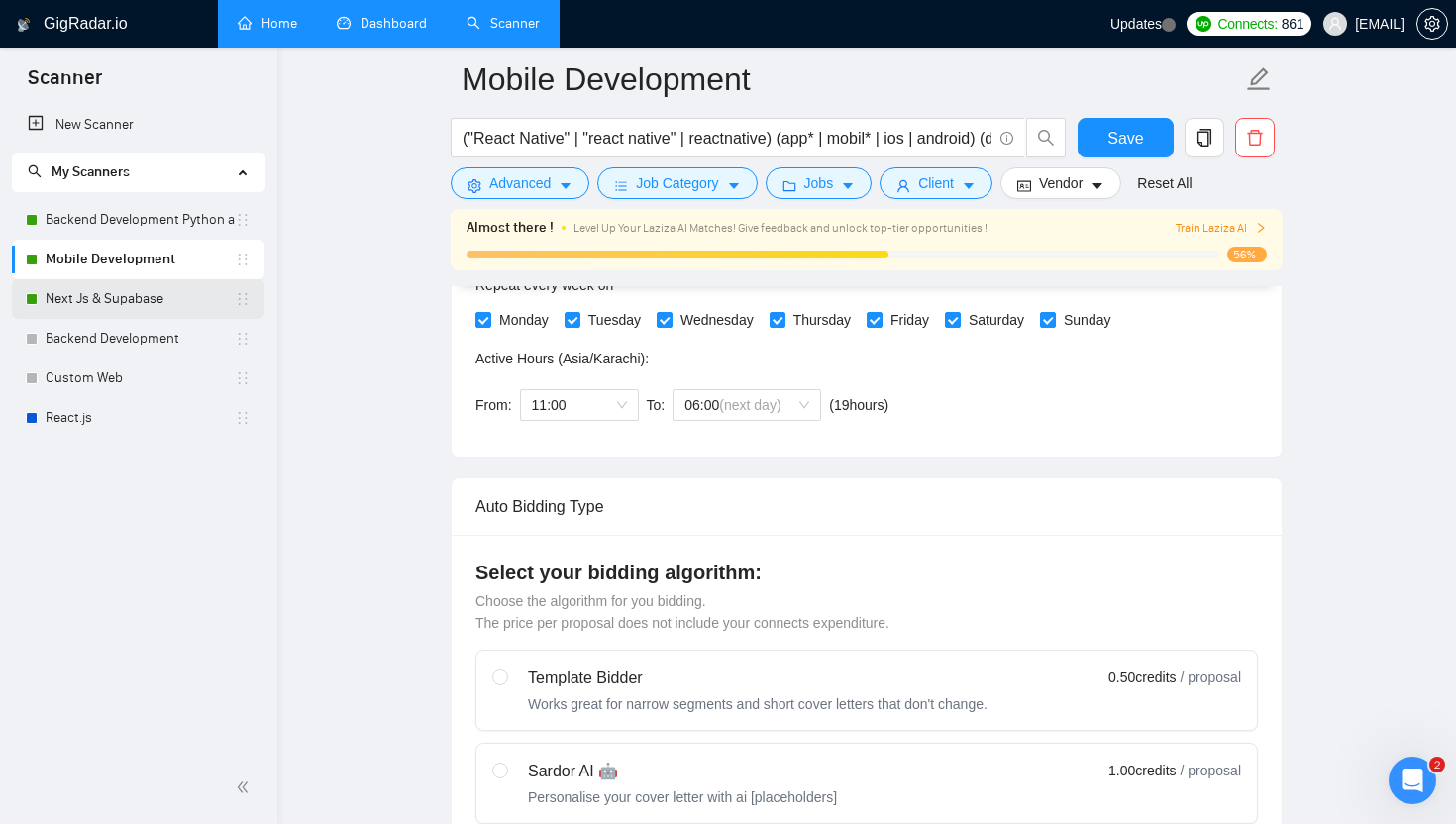 click on "Next Js & Supabase" at bounding box center [140, 299] 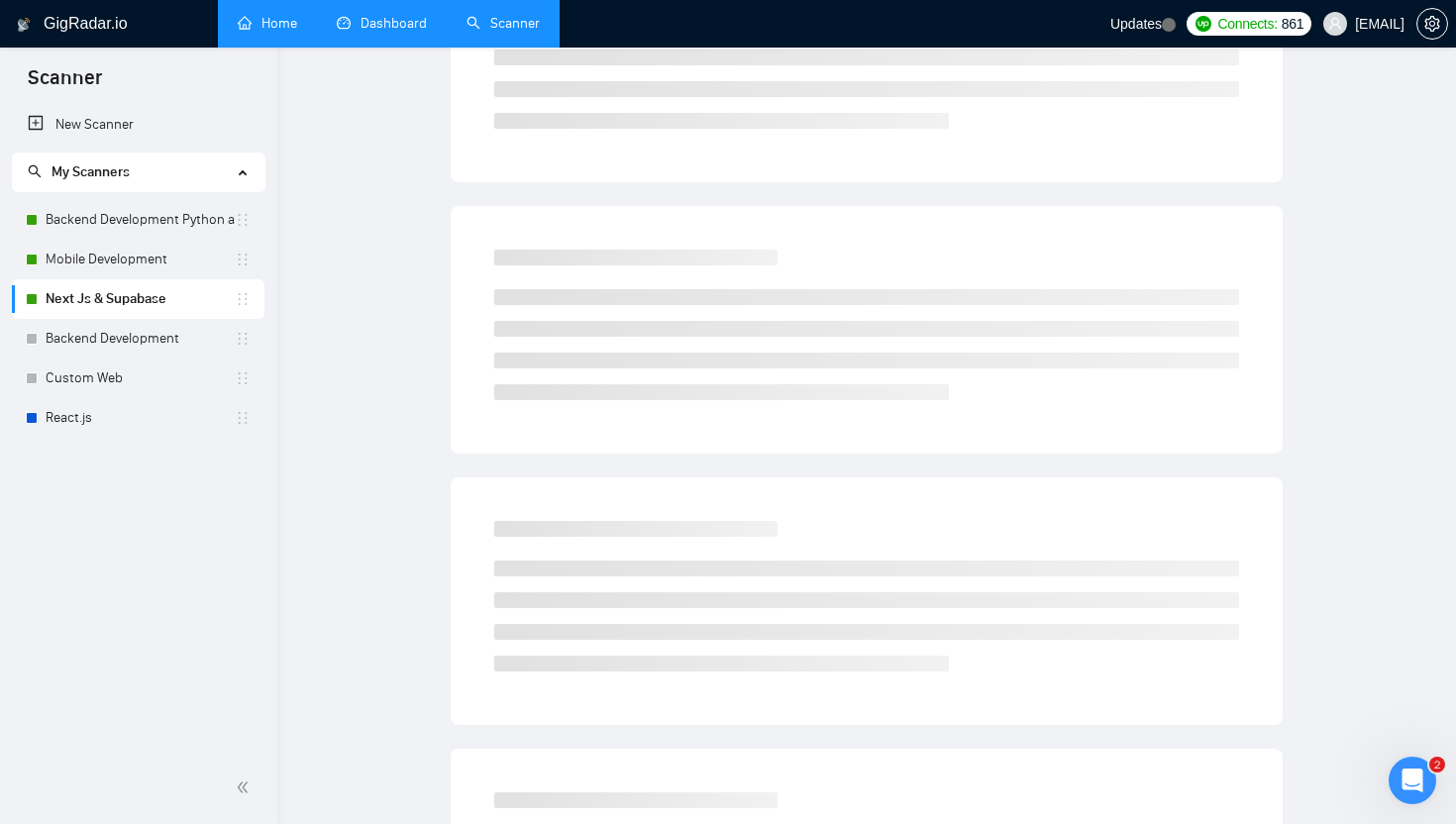scroll, scrollTop: 0, scrollLeft: 0, axis: both 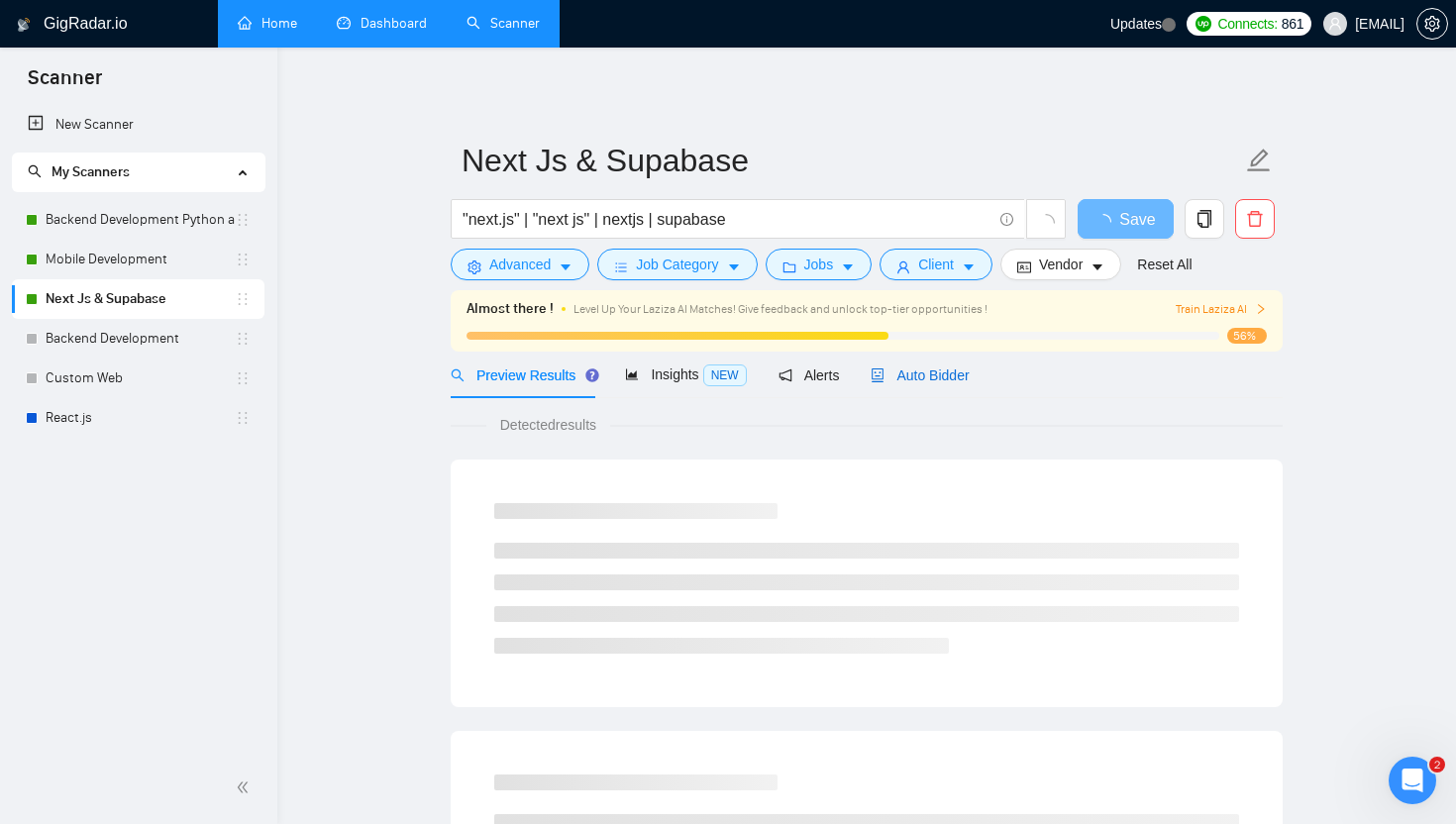 click on "Auto Bidder" at bounding box center (919, 375) 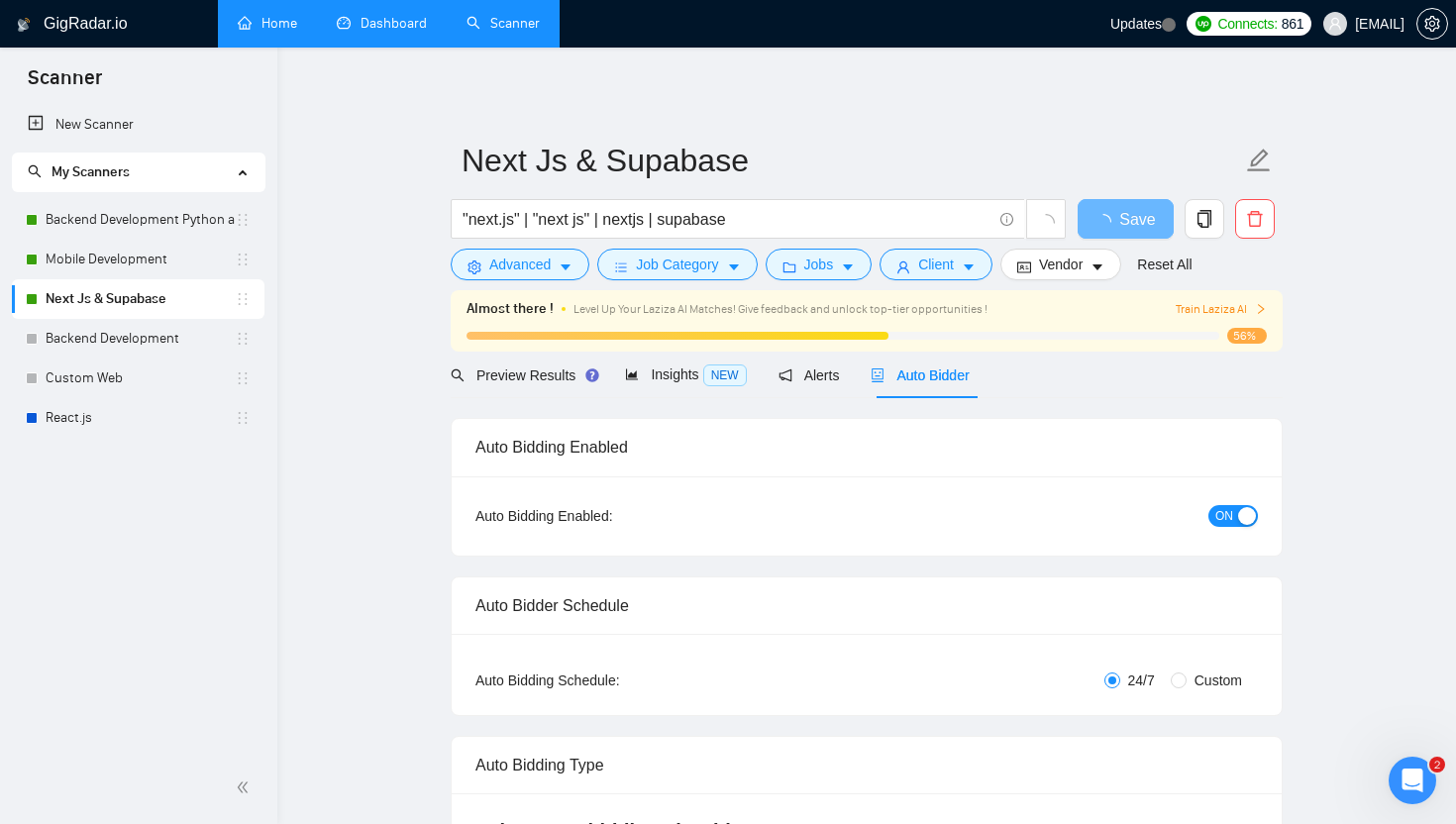 type 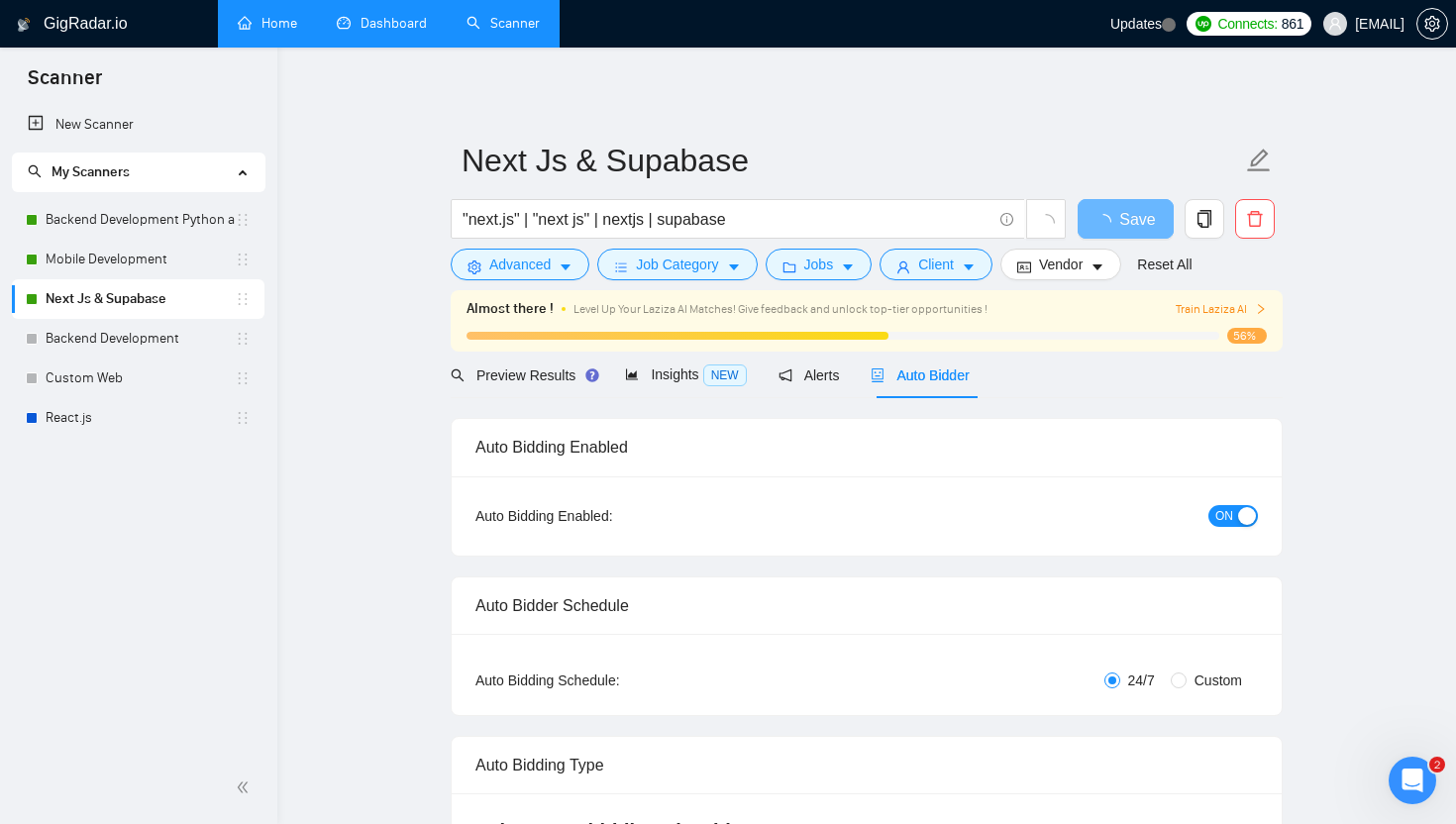 radio on "false" 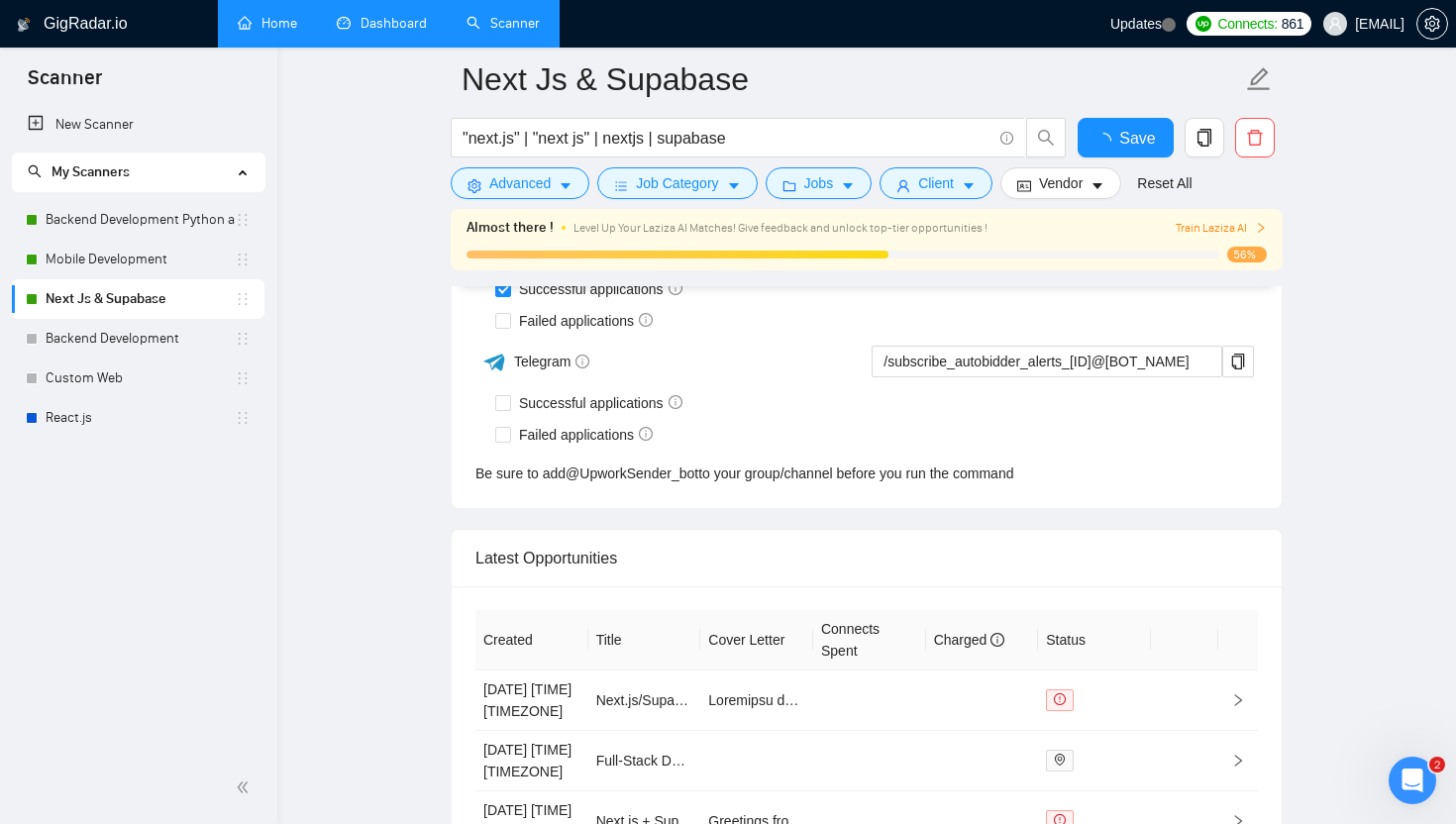 type 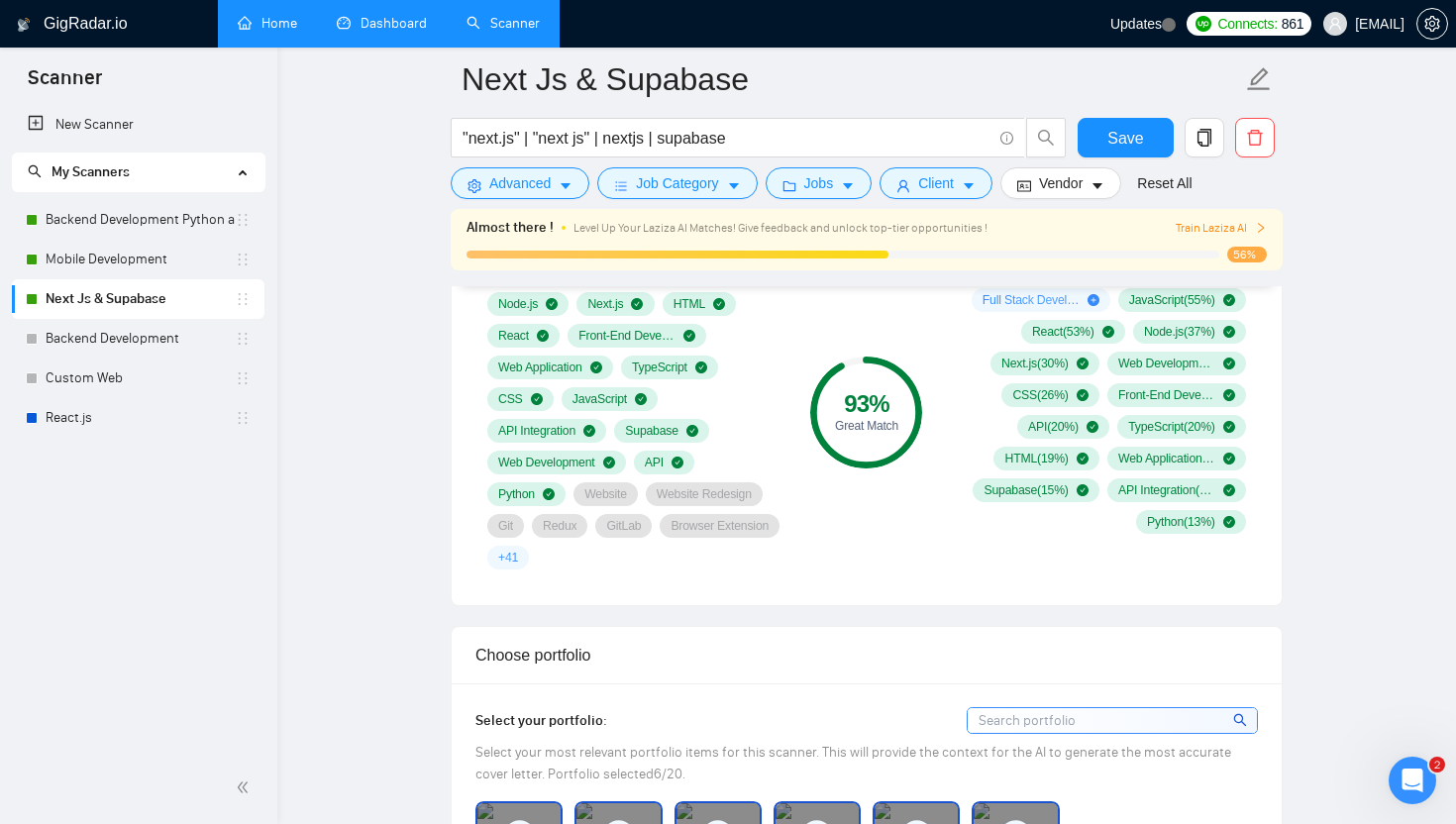 scroll, scrollTop: 1539, scrollLeft: 0, axis: vertical 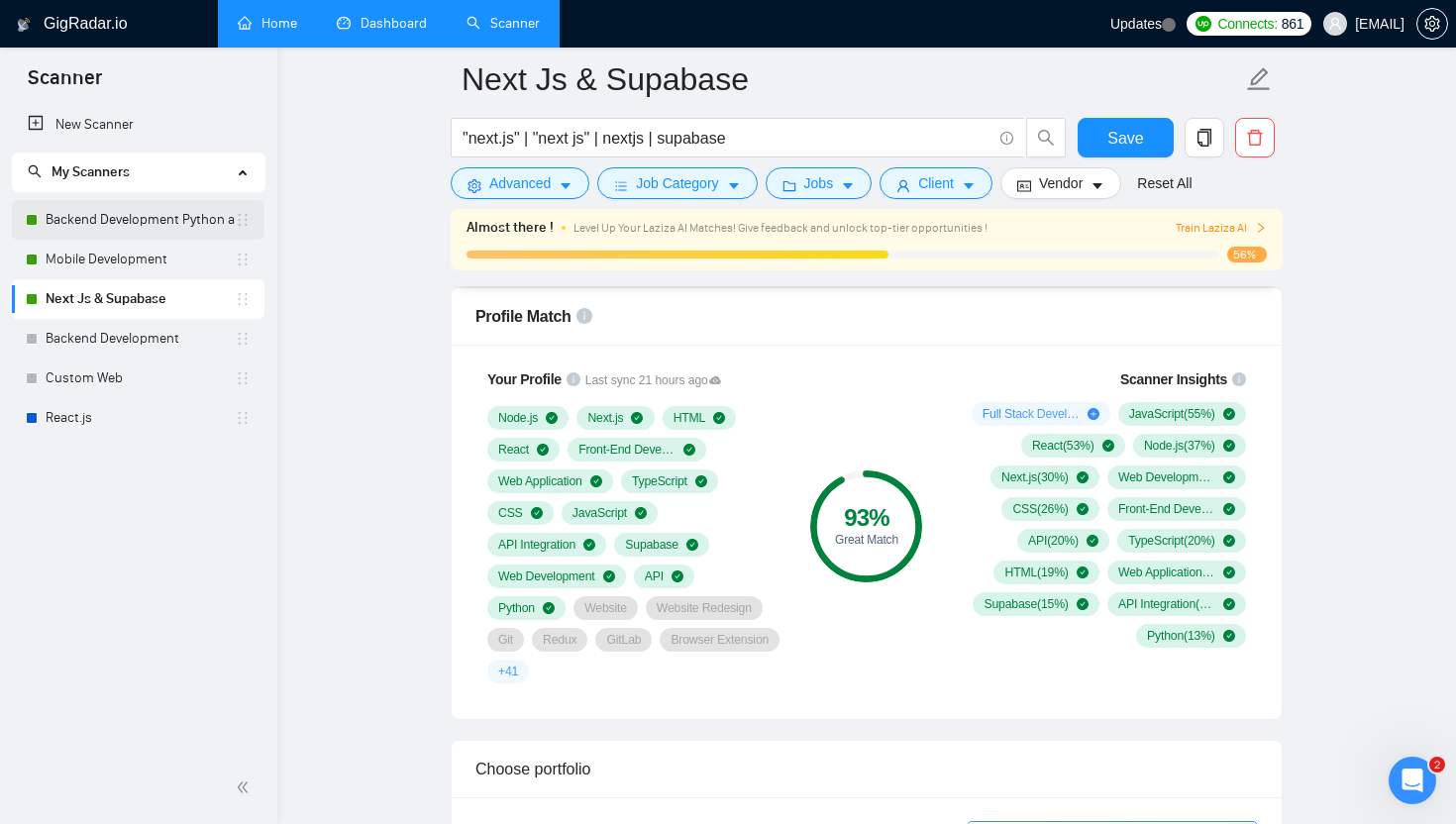 click on "Backend Development Python and Go" at bounding box center [140, 220] 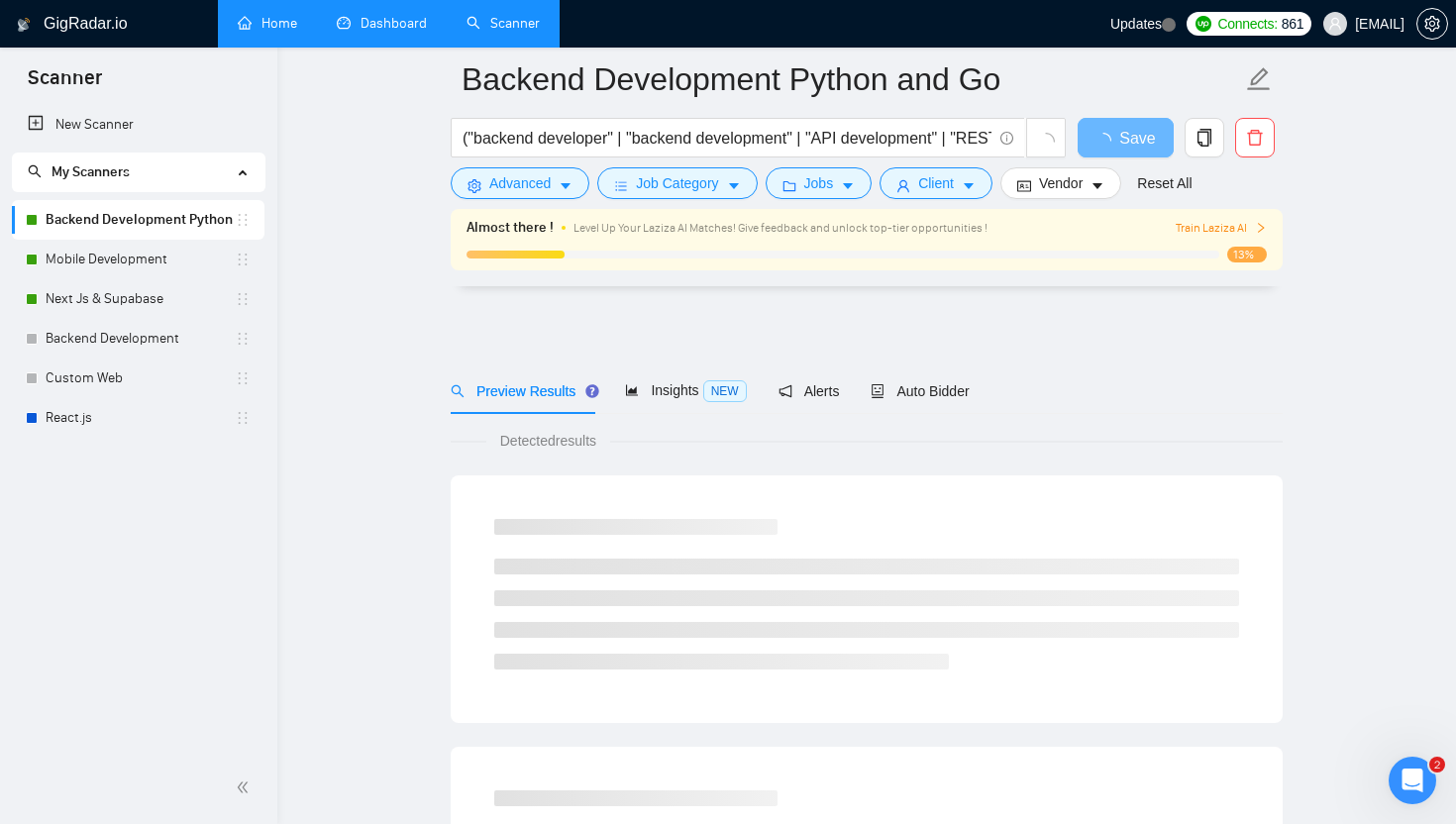 scroll, scrollTop: 1137, scrollLeft: 0, axis: vertical 